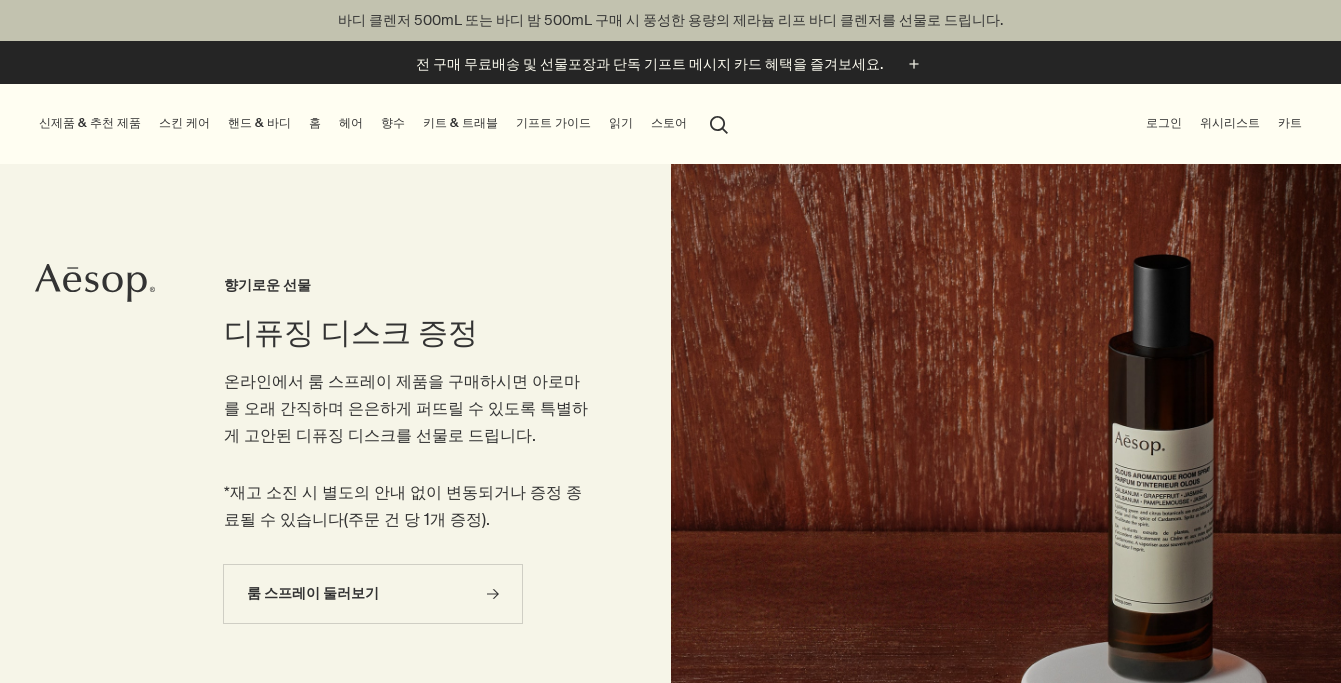scroll, scrollTop: 0, scrollLeft: 0, axis: both 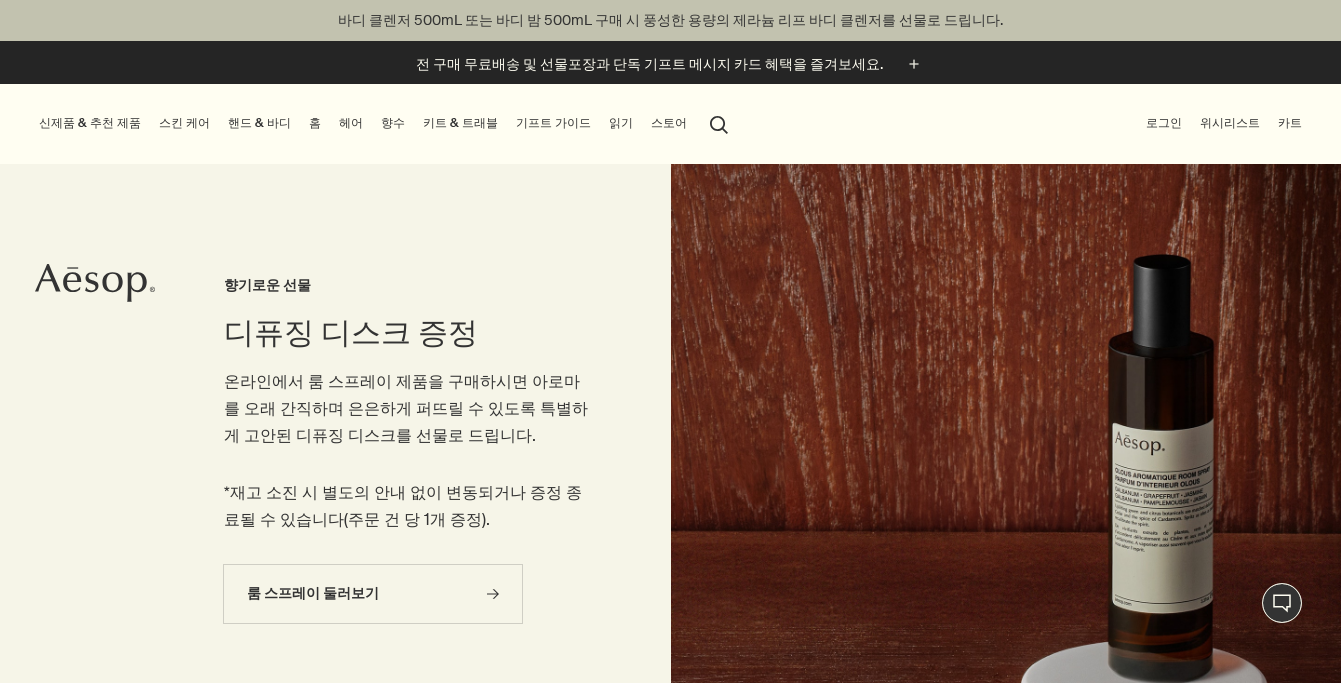 click on "로그인" at bounding box center (1164, 123) 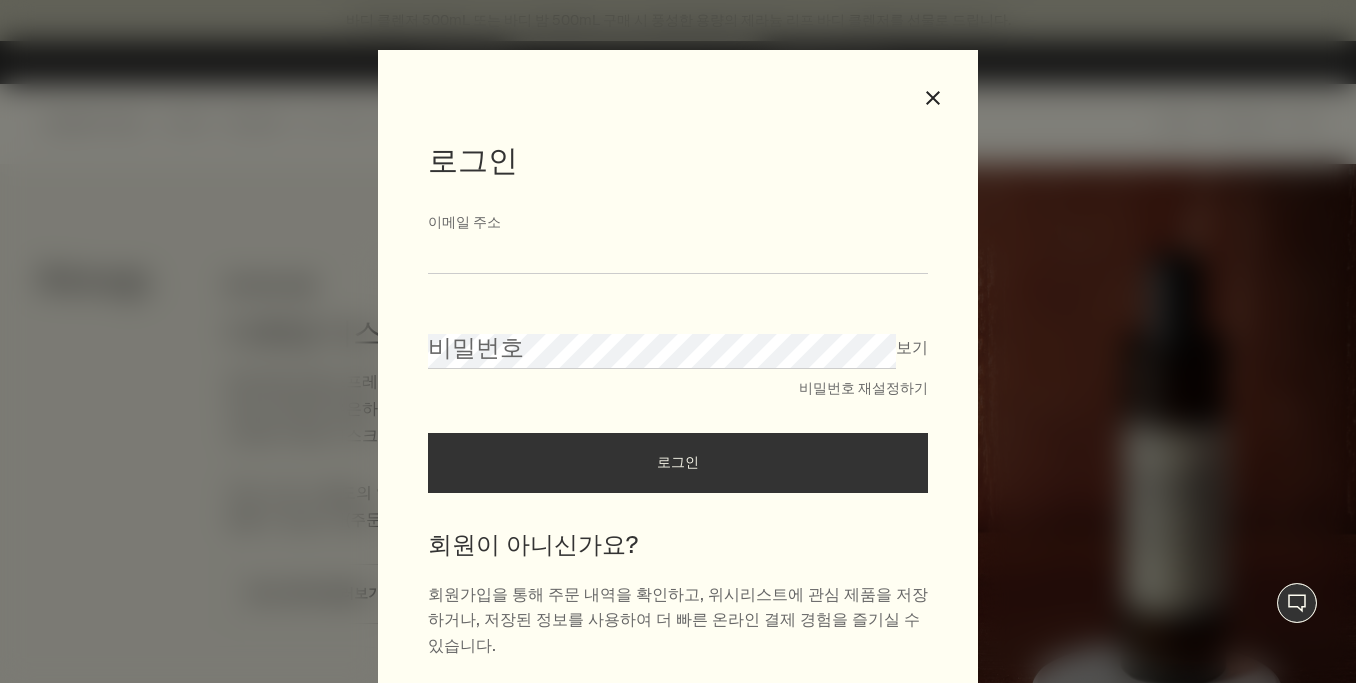 click on "이메일 주소" at bounding box center [678, 255] 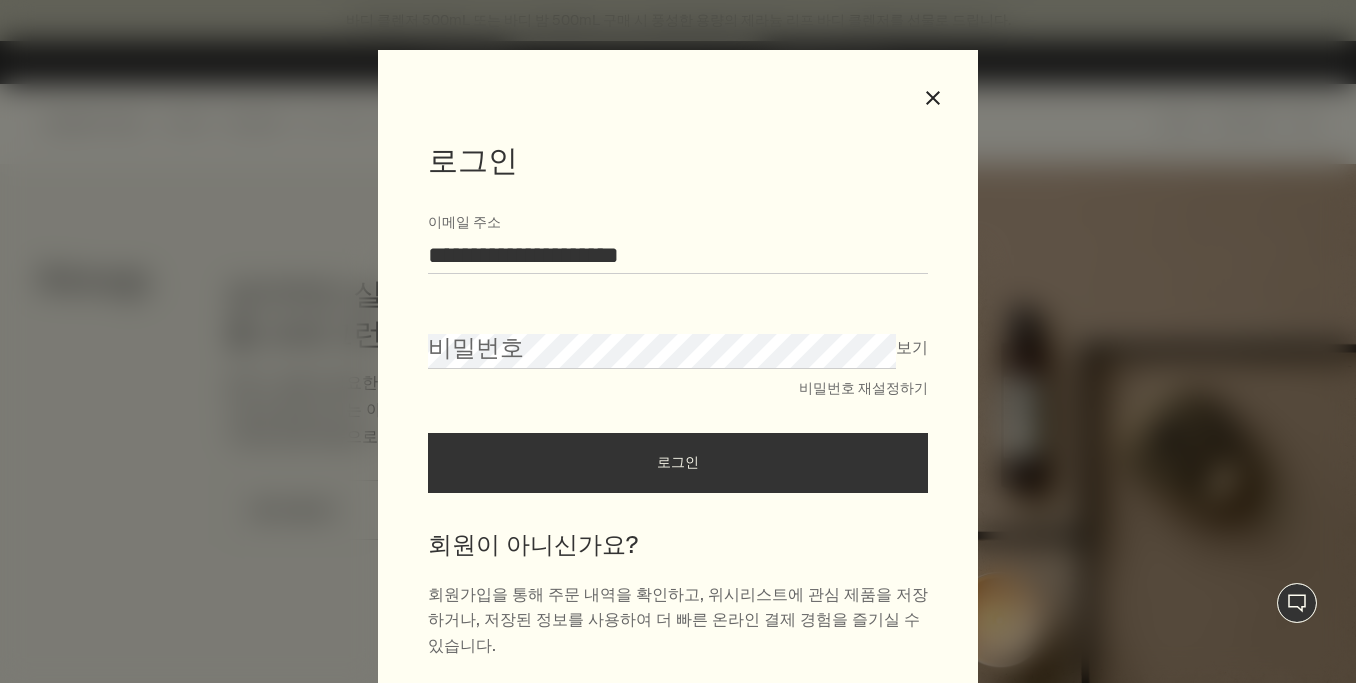 type on "**********" 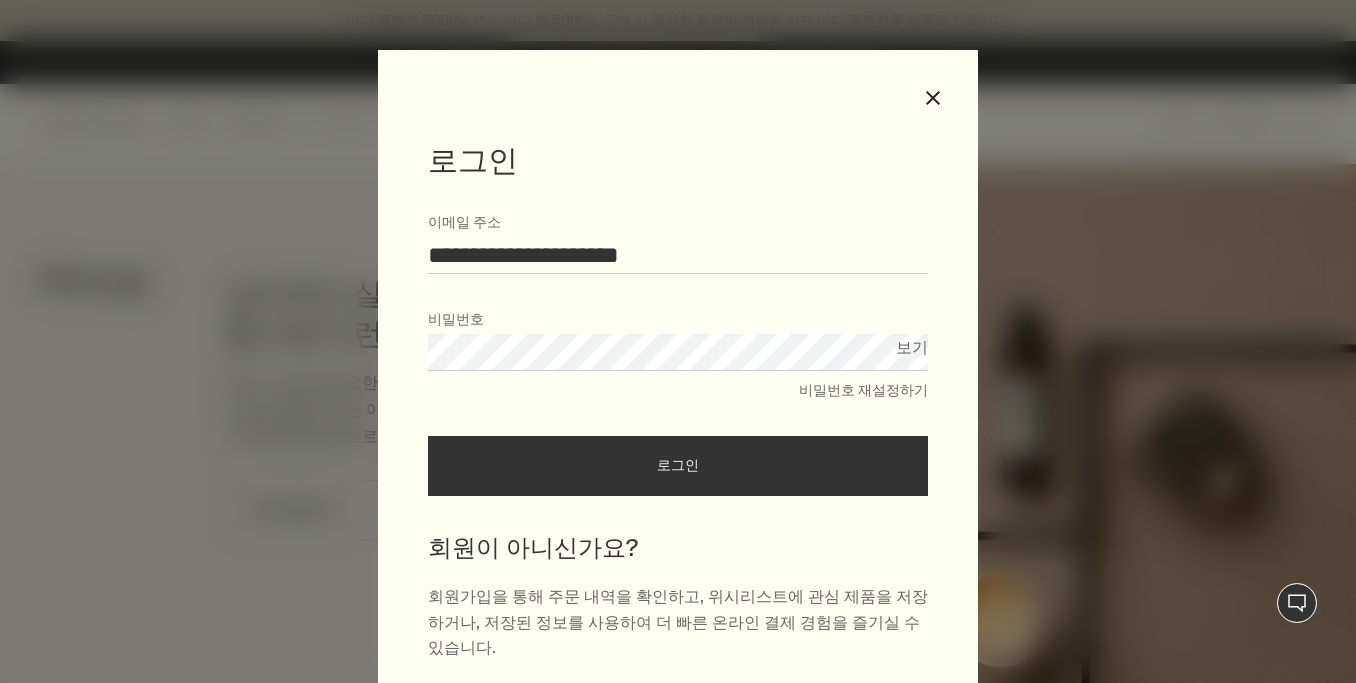 click on "로그인" at bounding box center (678, 466) 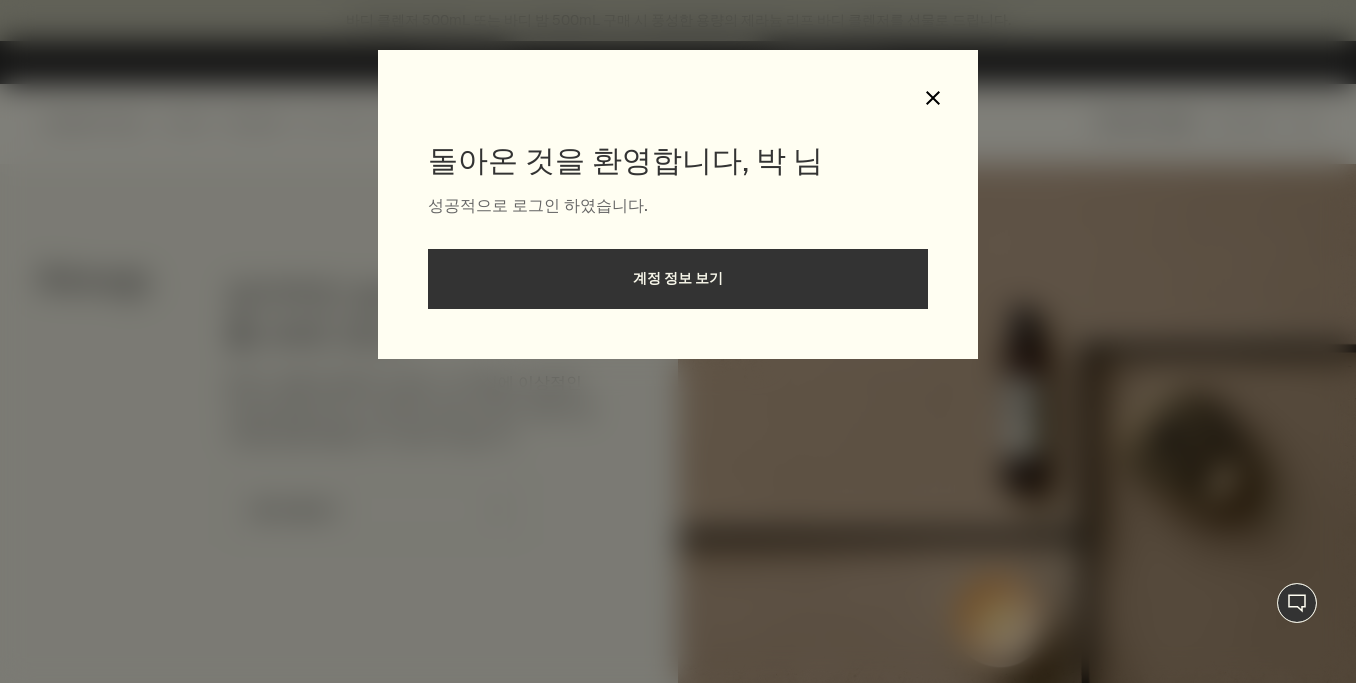 click on "close" at bounding box center (933, 98) 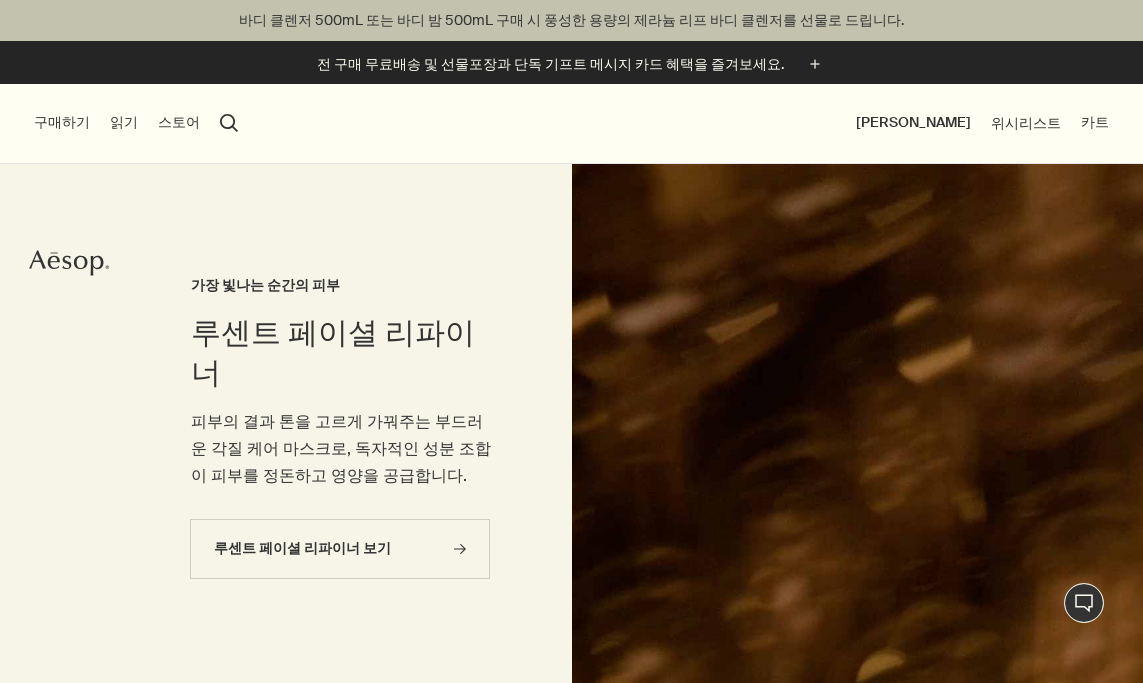 click on "구매하기" at bounding box center (62, 123) 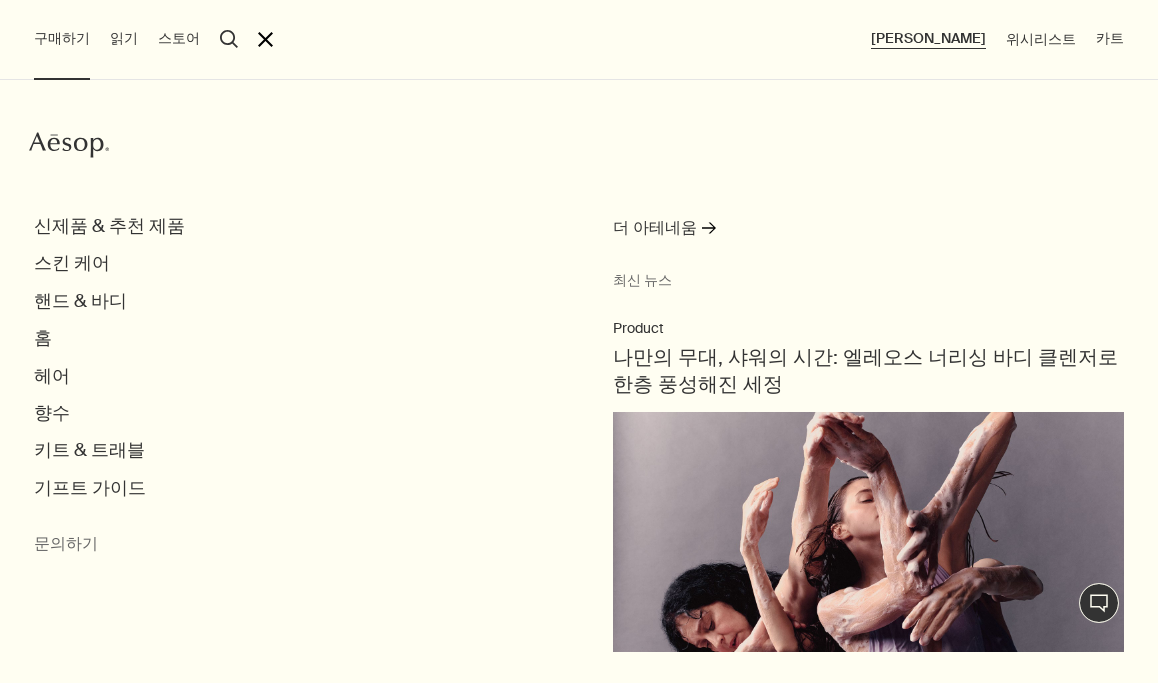click on "[PERSON_NAME]" at bounding box center [928, 39] 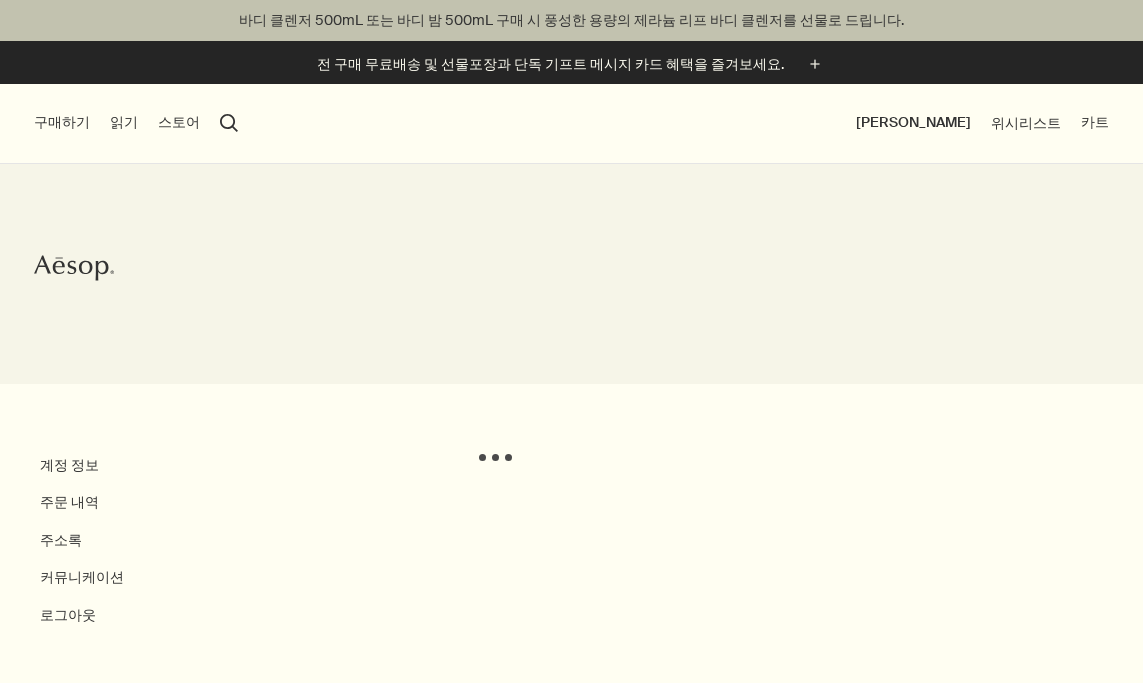 scroll, scrollTop: 0, scrollLeft: 0, axis: both 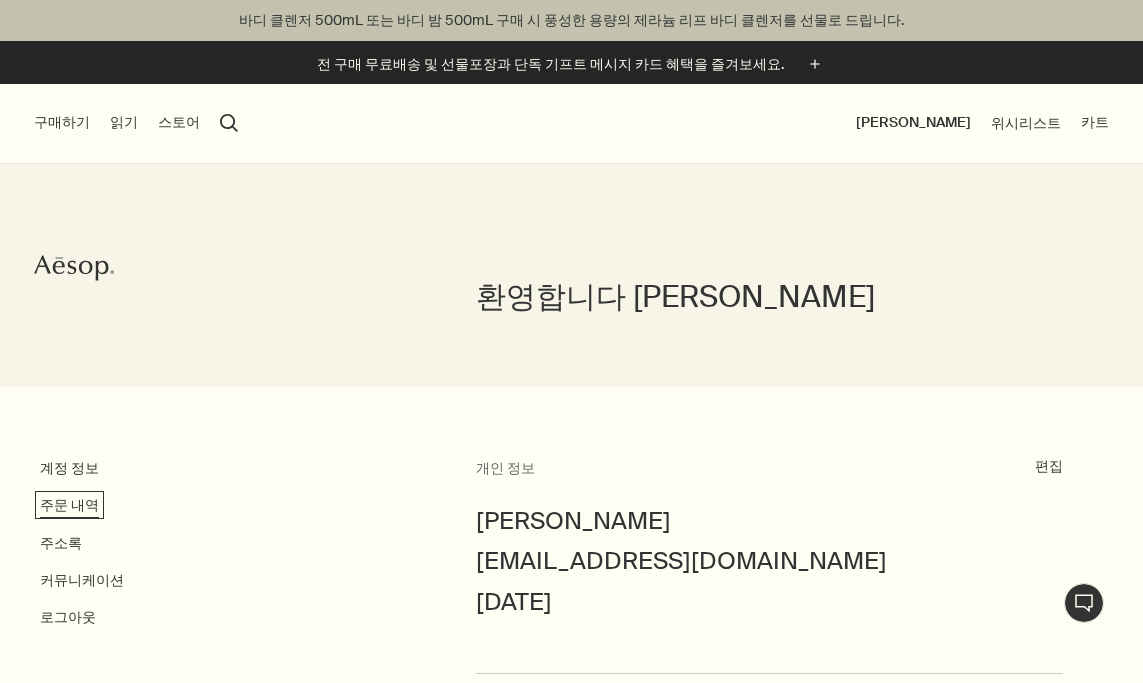 click on "주문 내역" at bounding box center [69, 505] 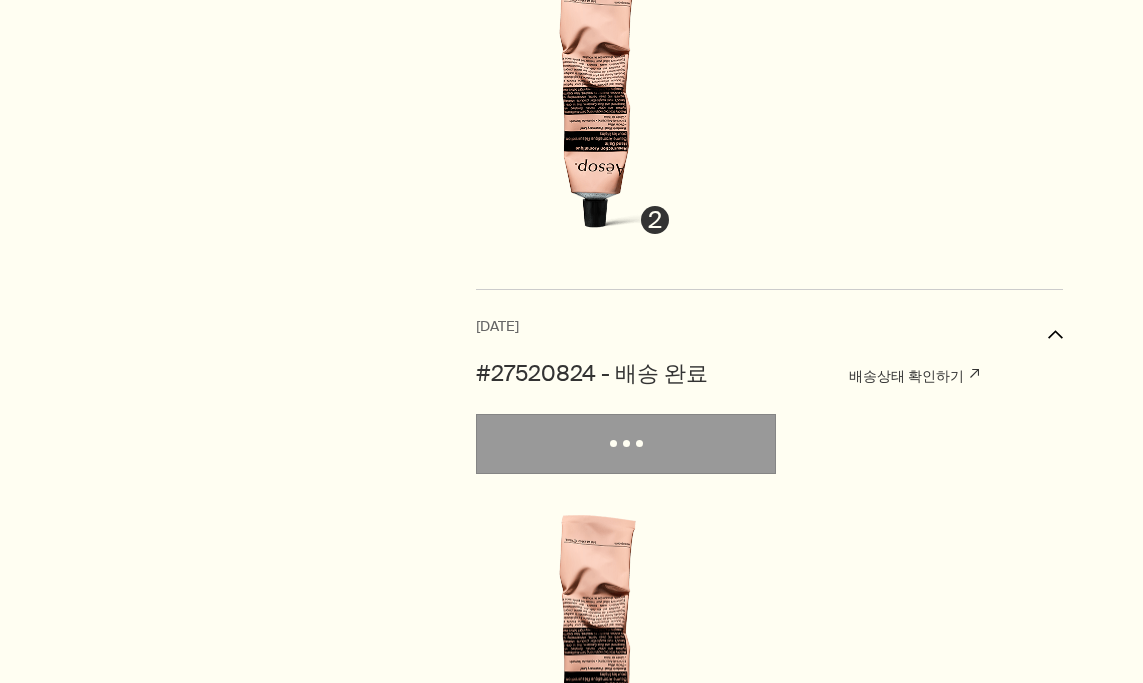 scroll, scrollTop: 8324, scrollLeft: 0, axis: vertical 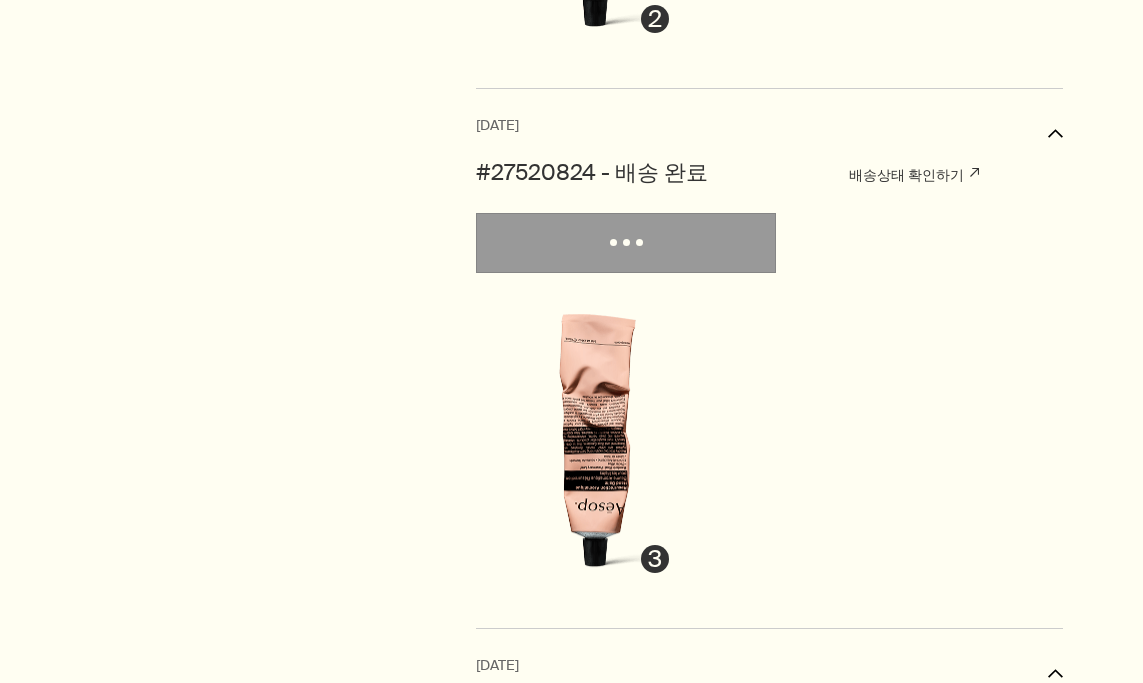 click at bounding box center [573, -1127] 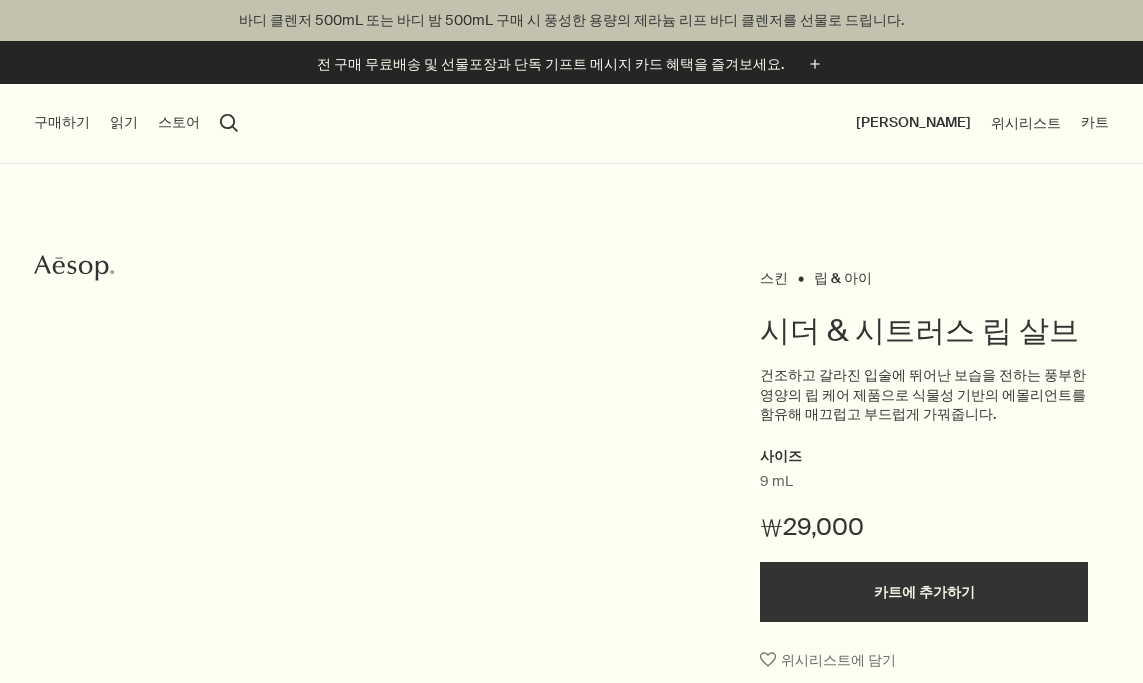 scroll, scrollTop: 0, scrollLeft: 0, axis: both 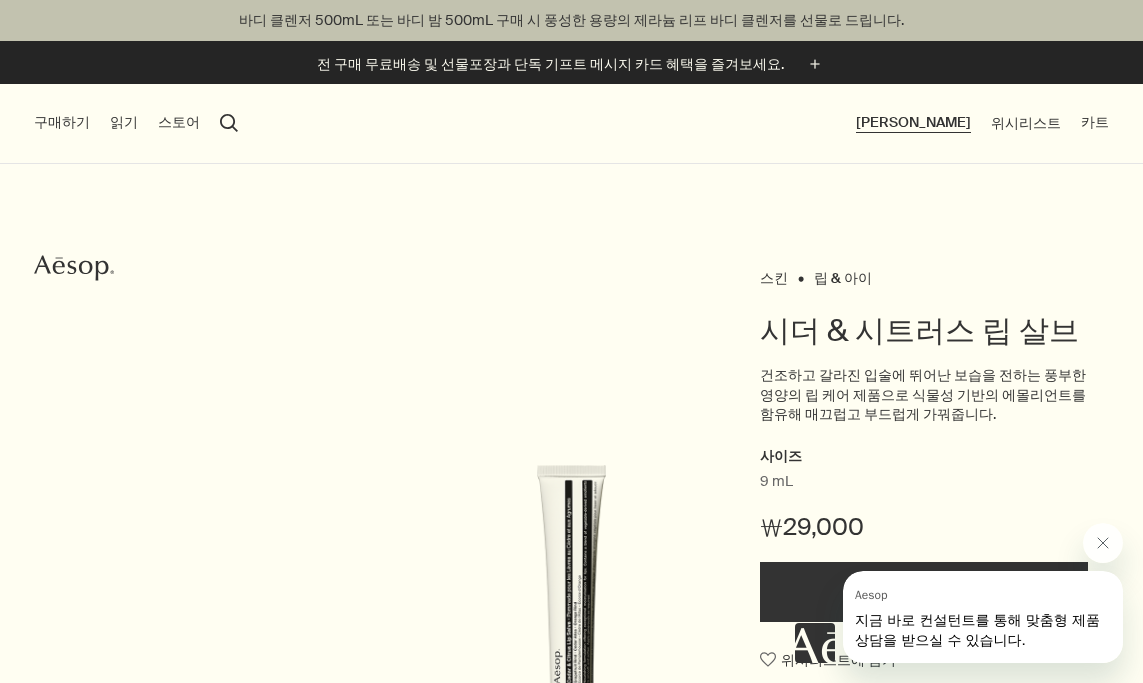 click on "[PERSON_NAME]" at bounding box center [913, 123] 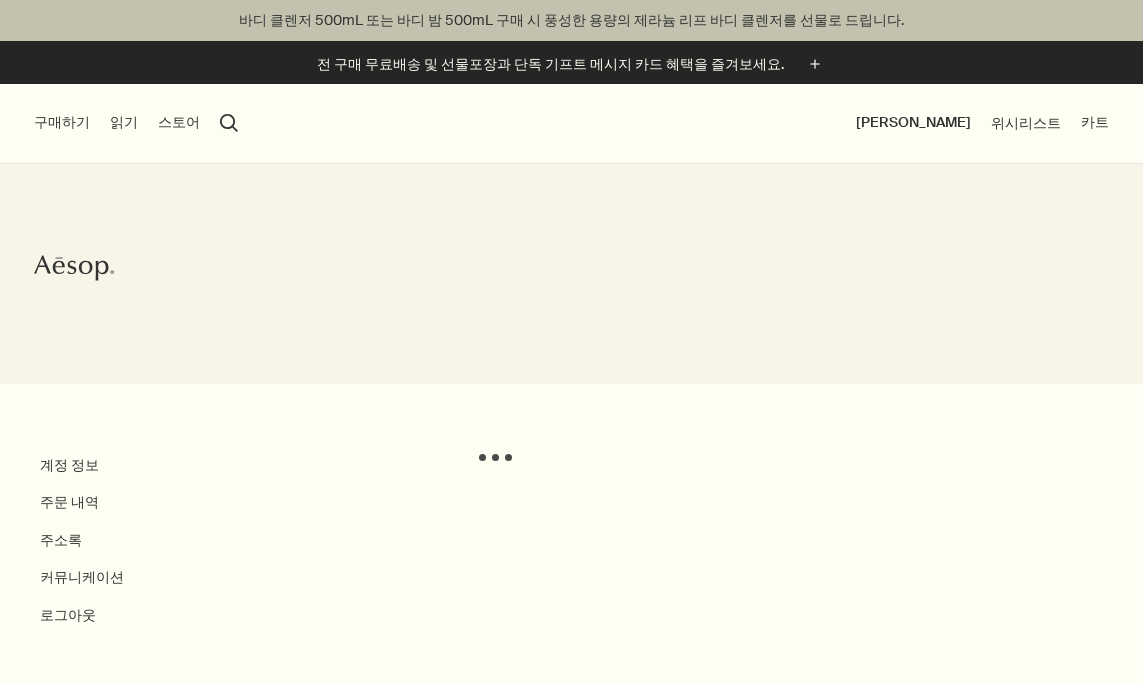 scroll, scrollTop: 0, scrollLeft: 0, axis: both 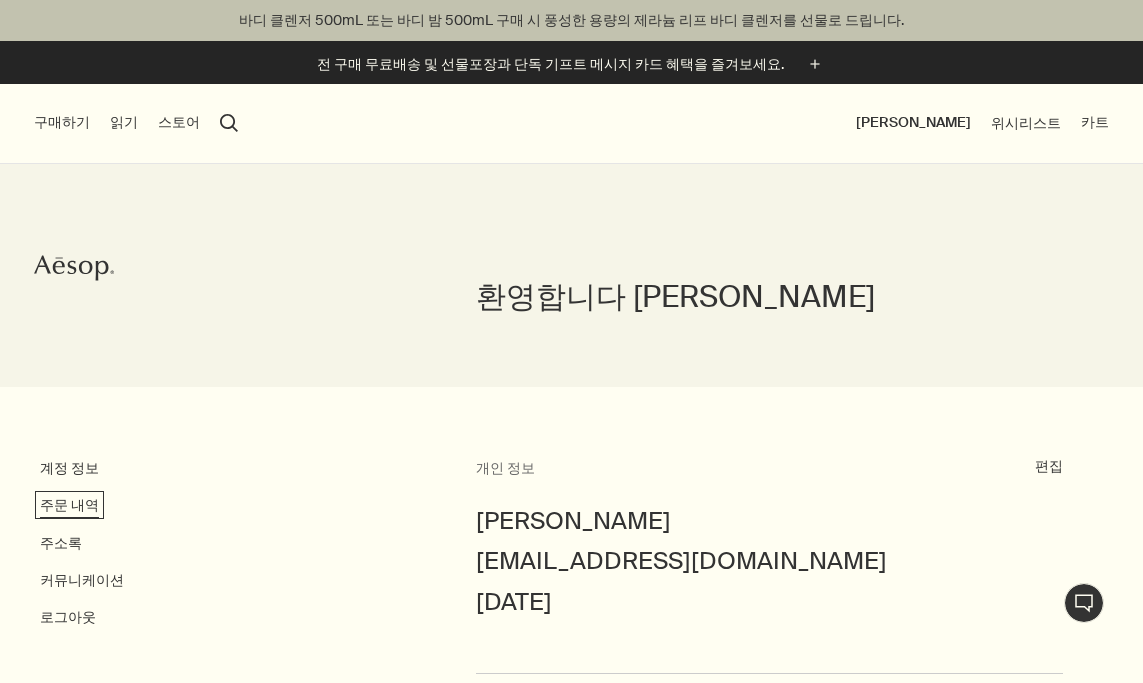 click on "주문 내역" at bounding box center (69, 505) 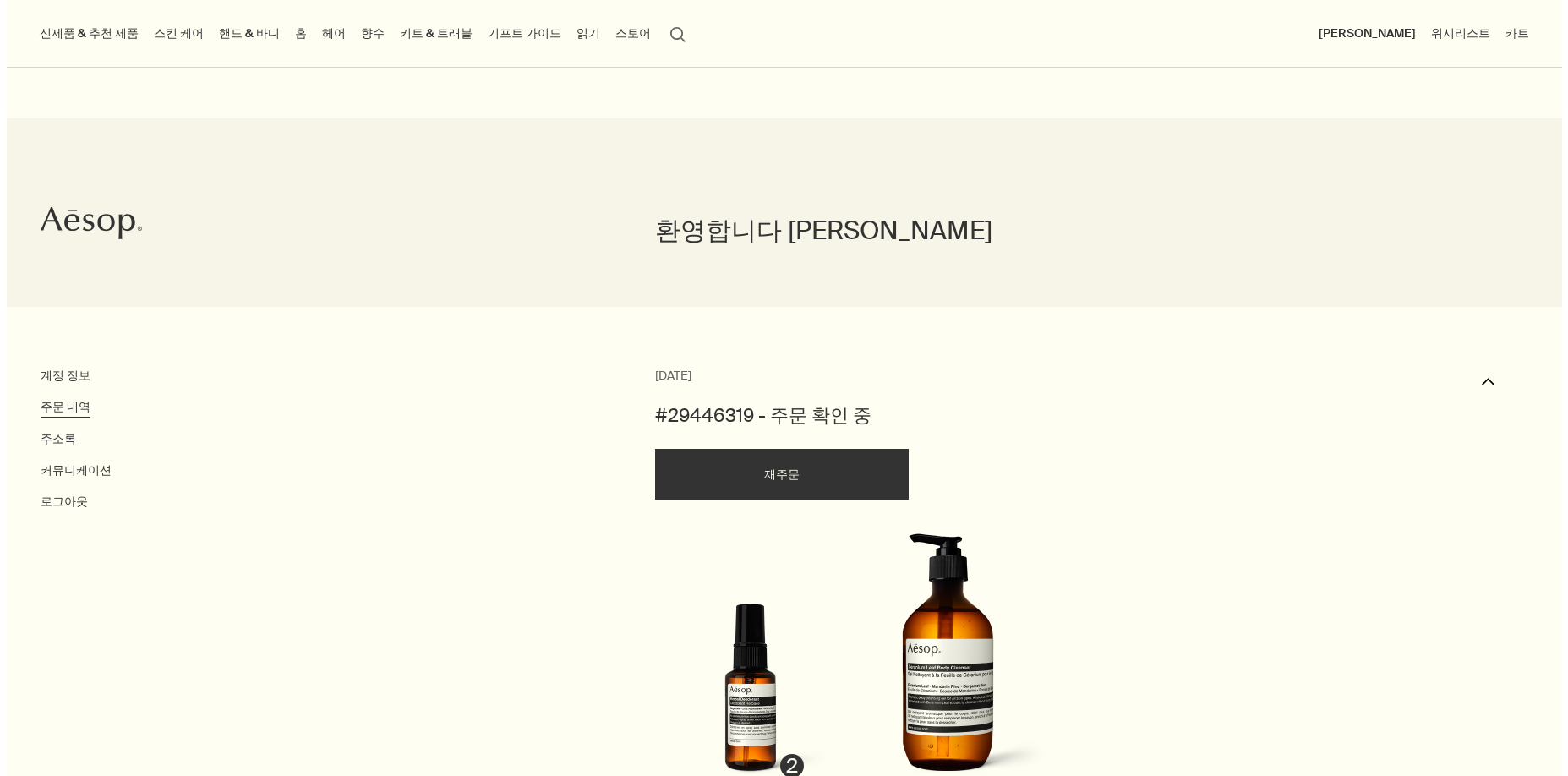 scroll, scrollTop: 0, scrollLeft: 0, axis: both 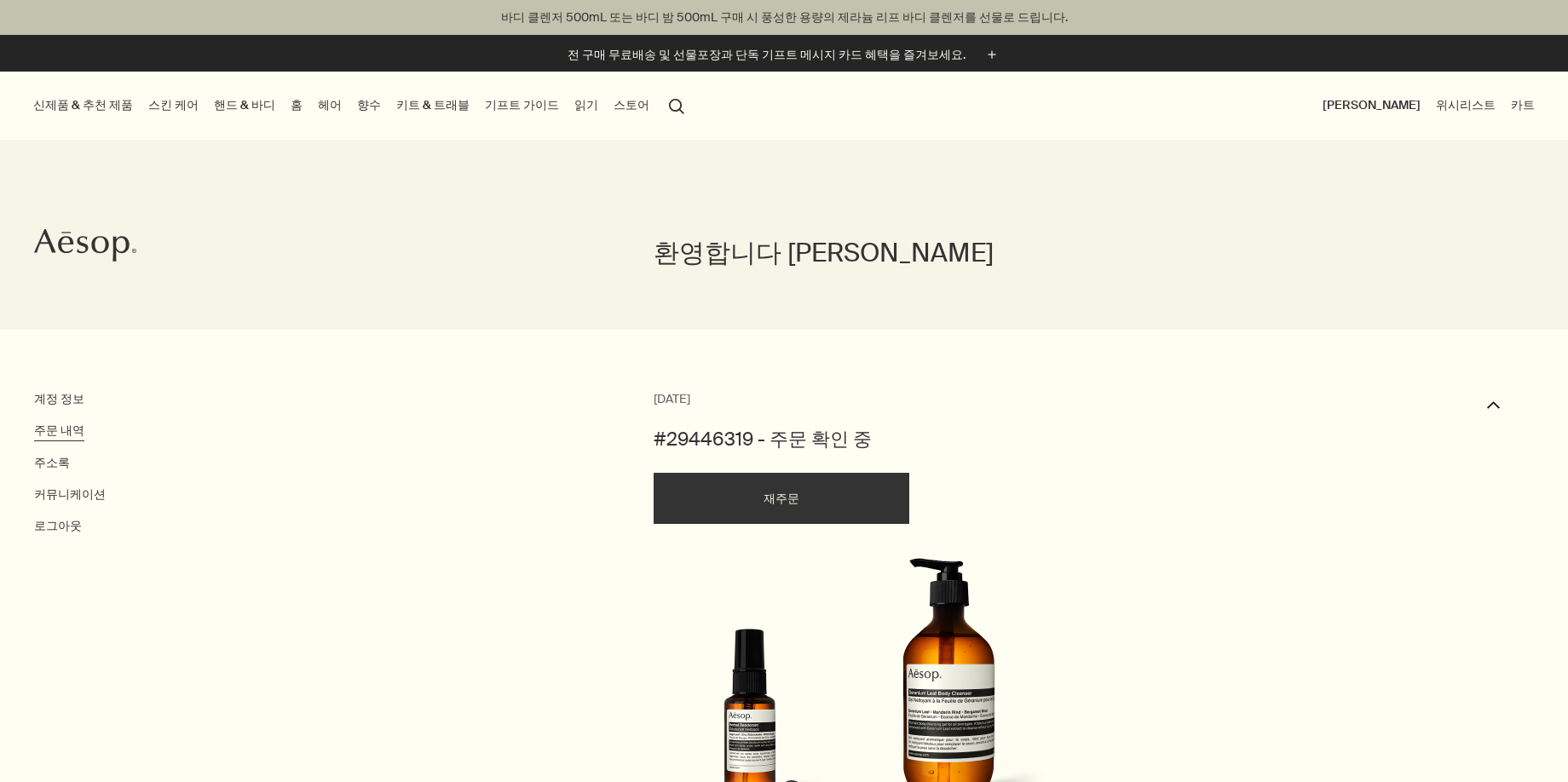 click on "향수" at bounding box center [369, 105] 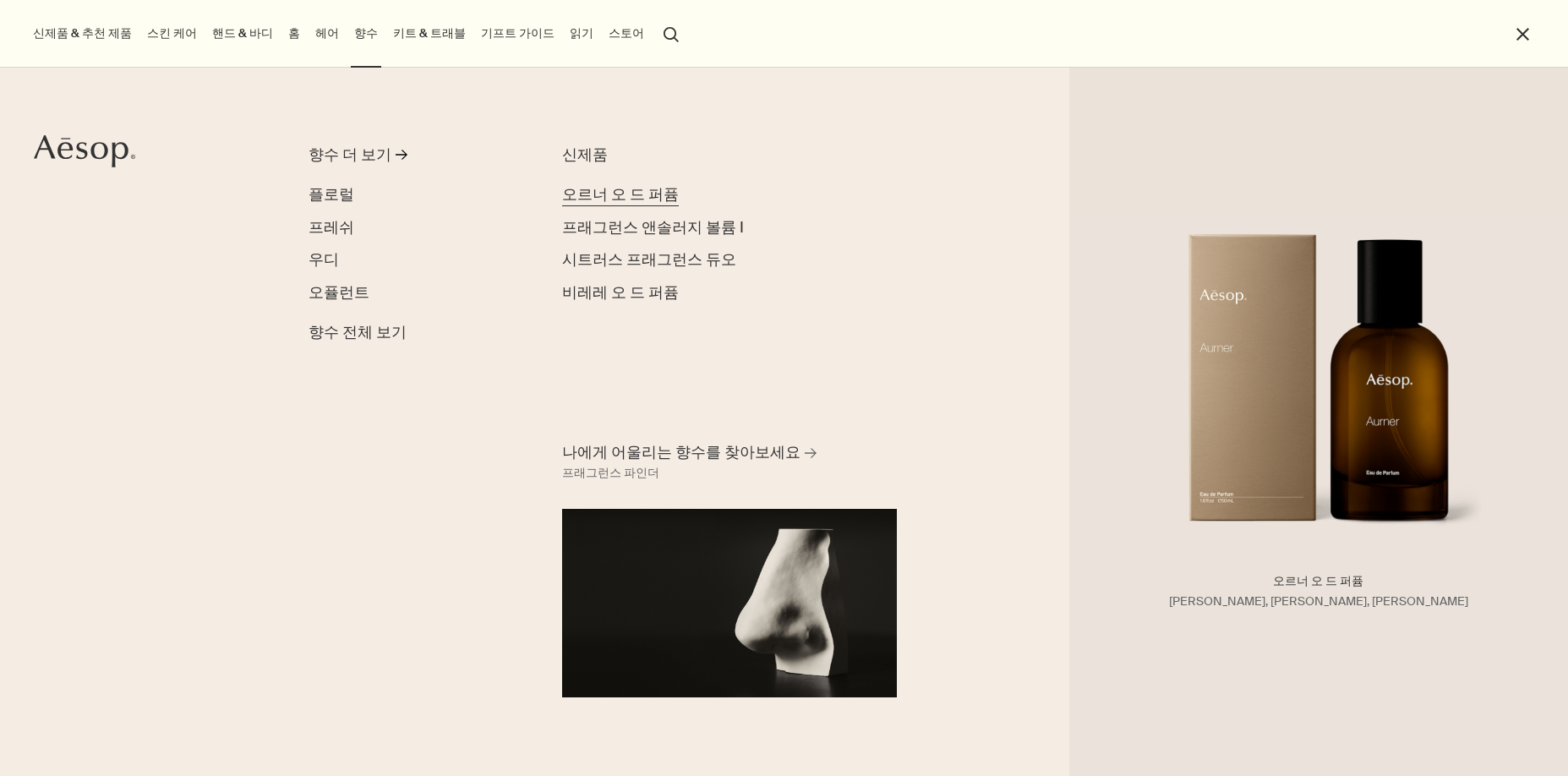 click on "오르너 오 드 퍼퓸" at bounding box center (620, 194) 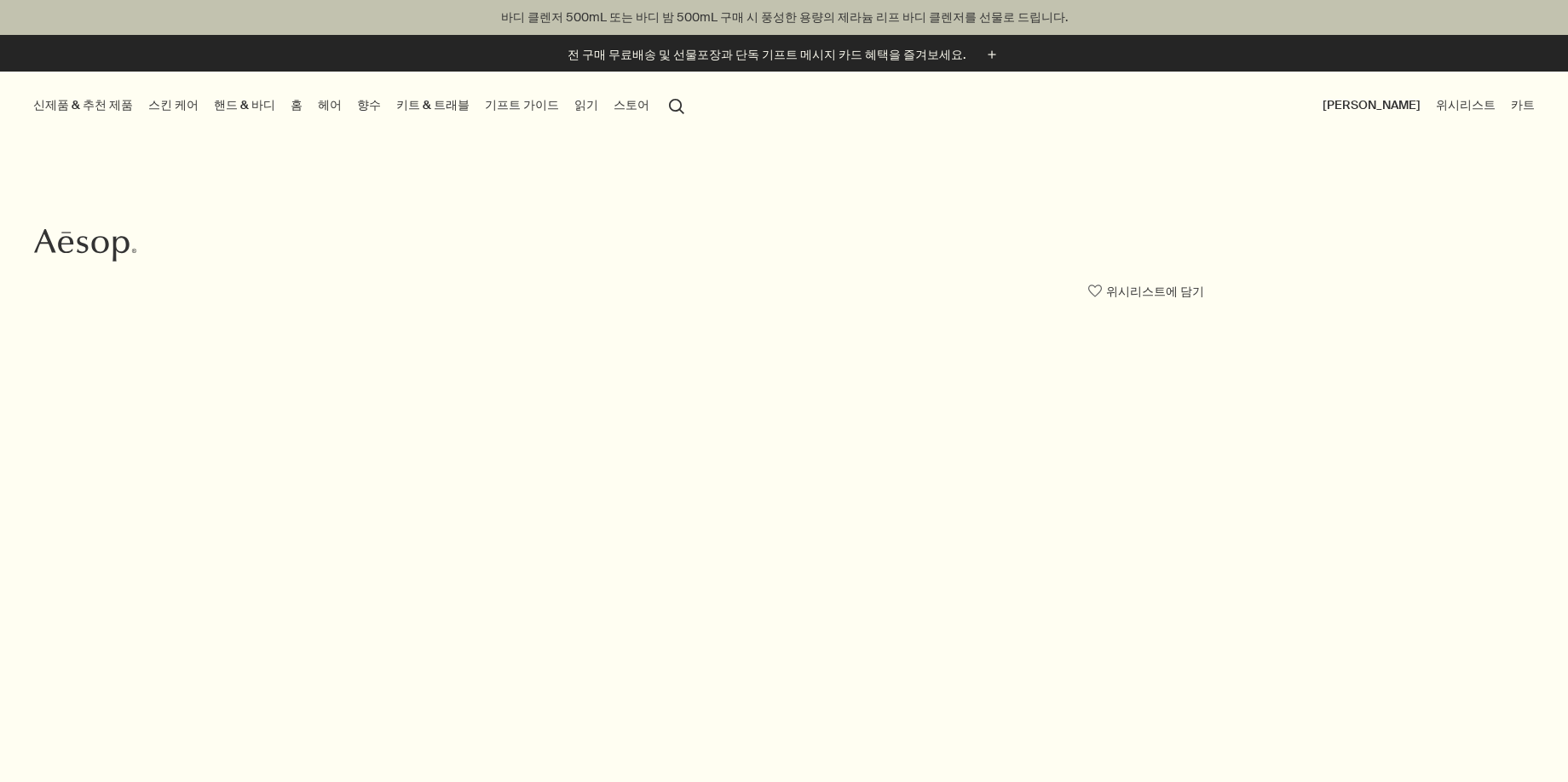 scroll, scrollTop: 0, scrollLeft: 0, axis: both 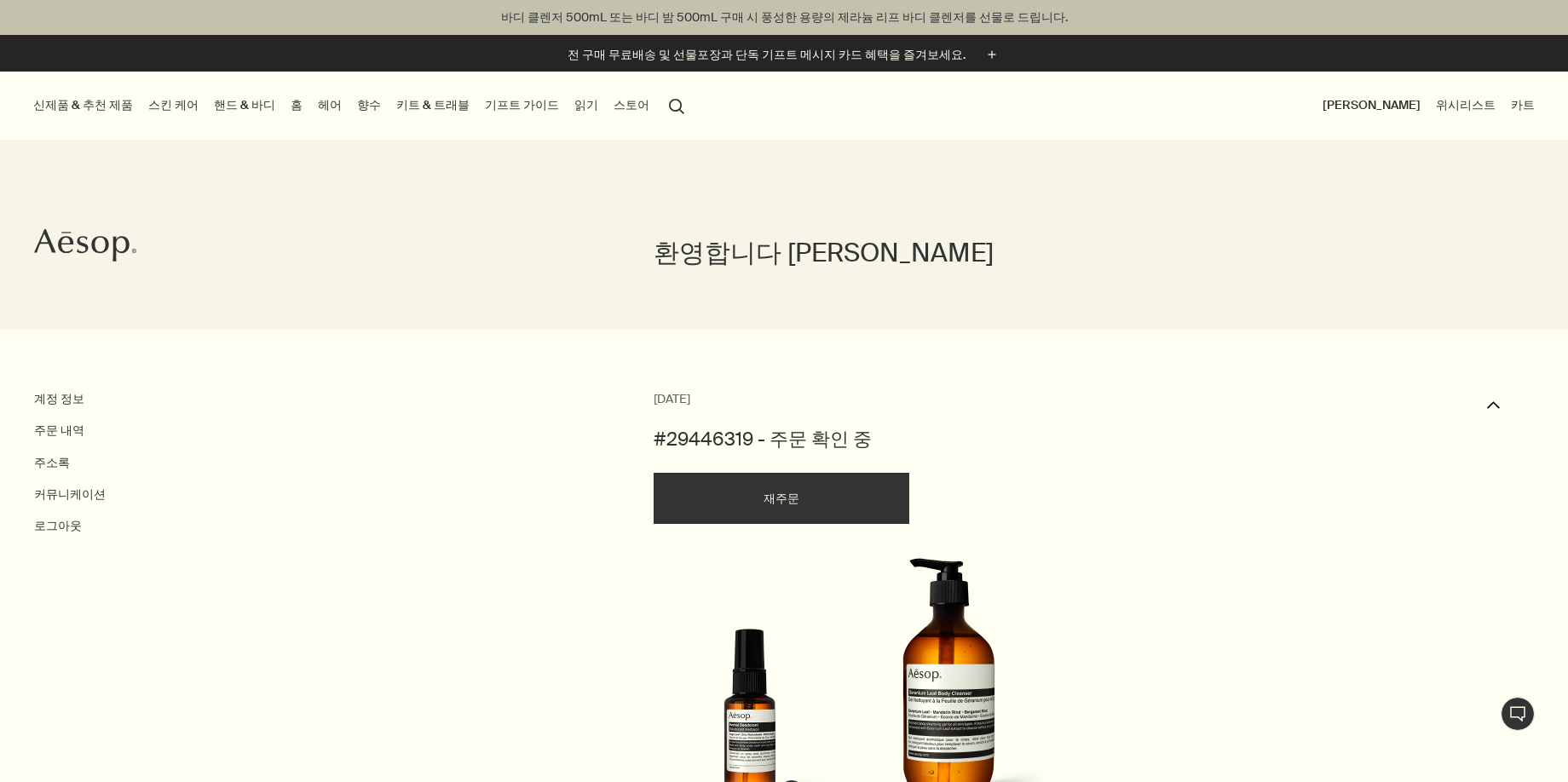 click on "향수" at bounding box center (369, 105) 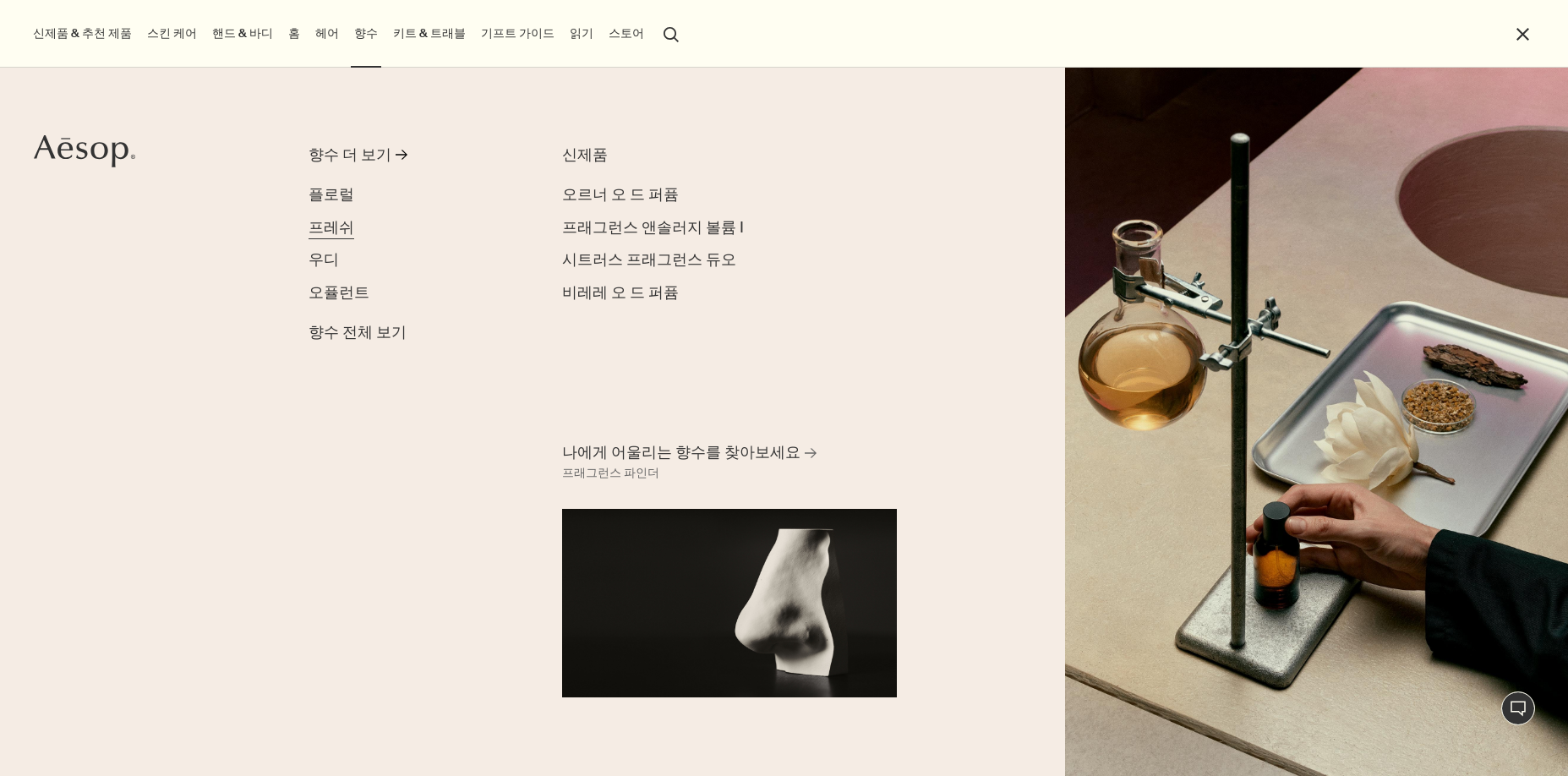 click on "프레쉬" at bounding box center [331, 227] 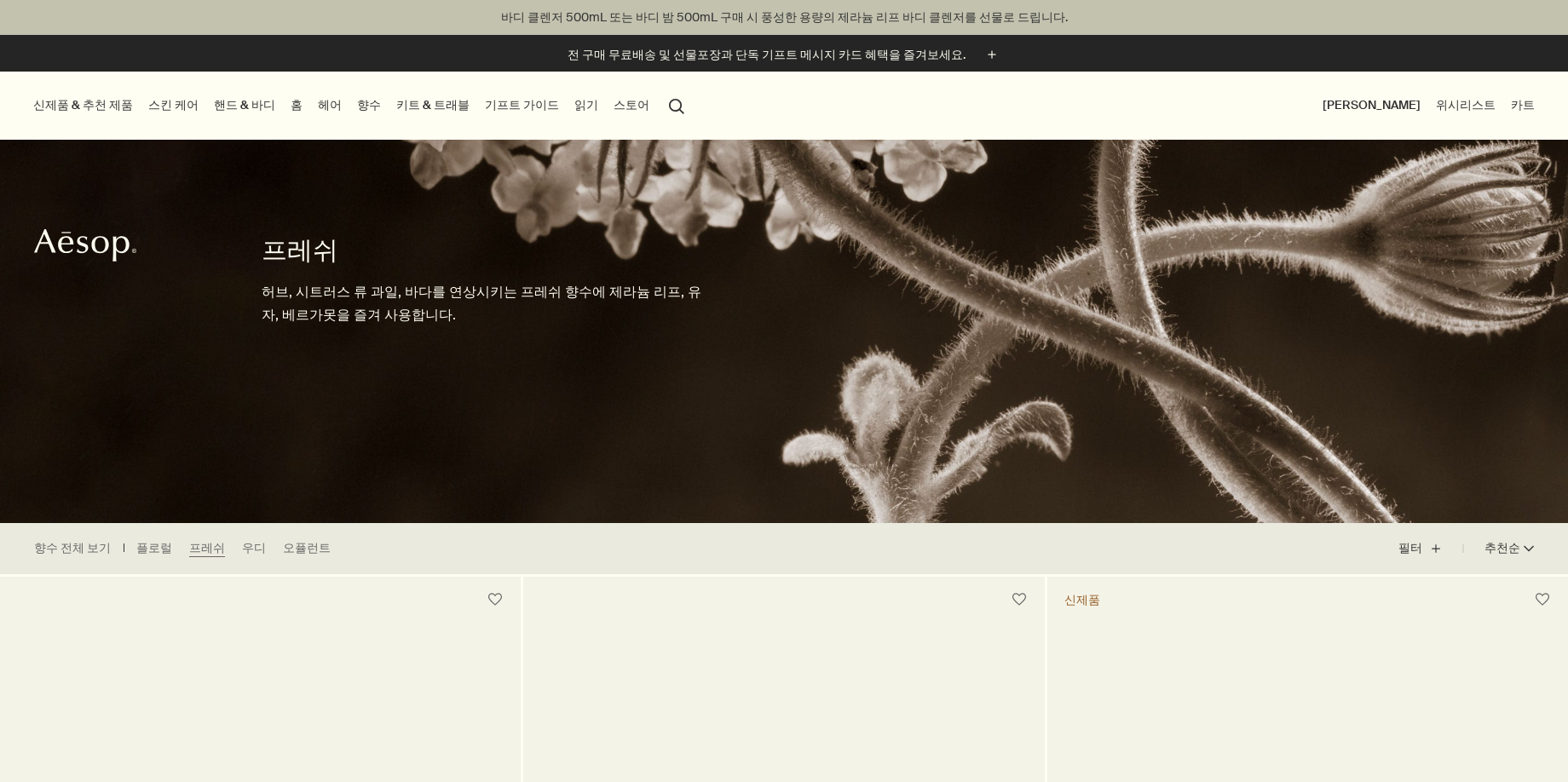 scroll, scrollTop: 0, scrollLeft: 0, axis: both 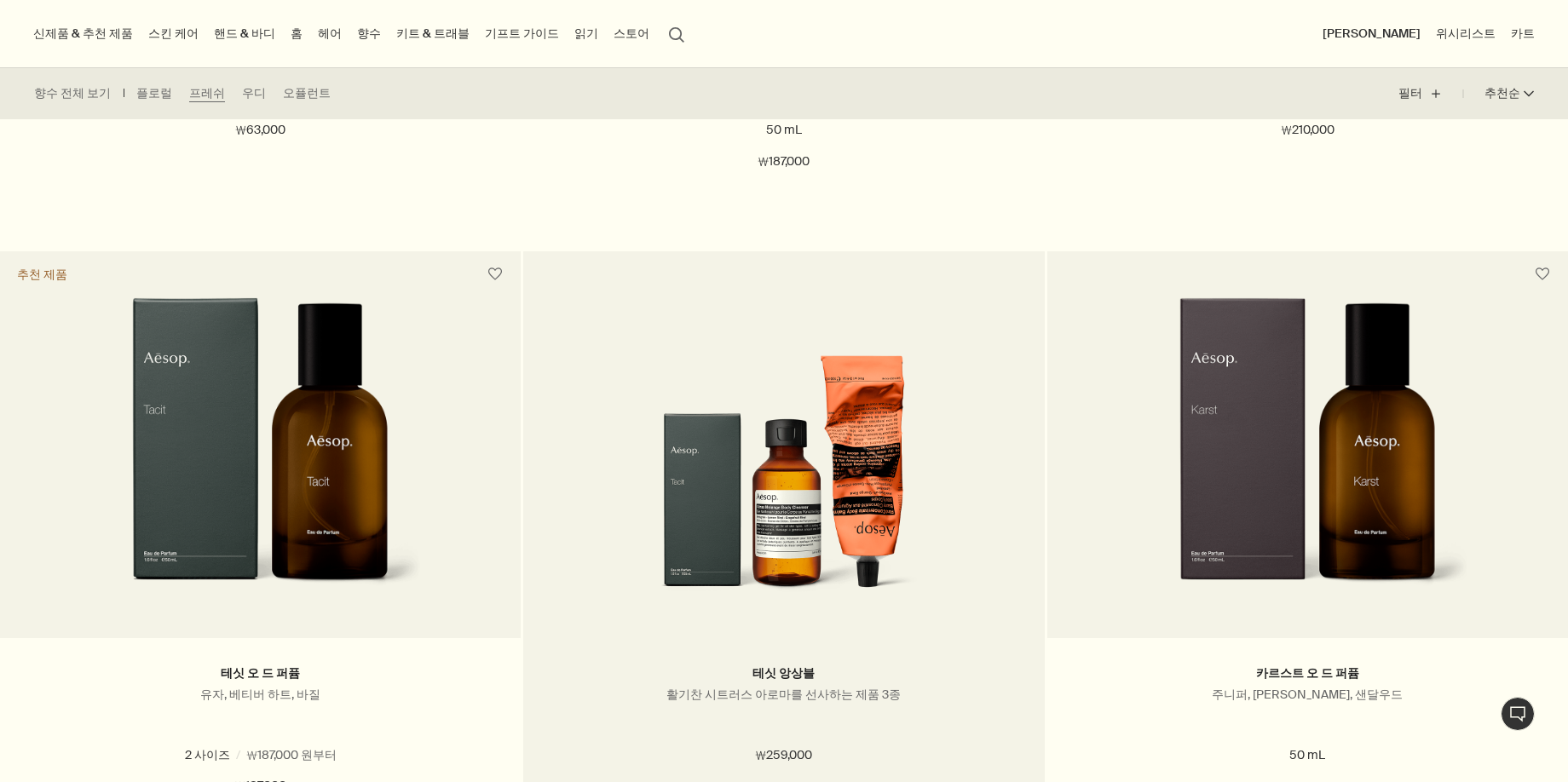 click at bounding box center (784, 455) 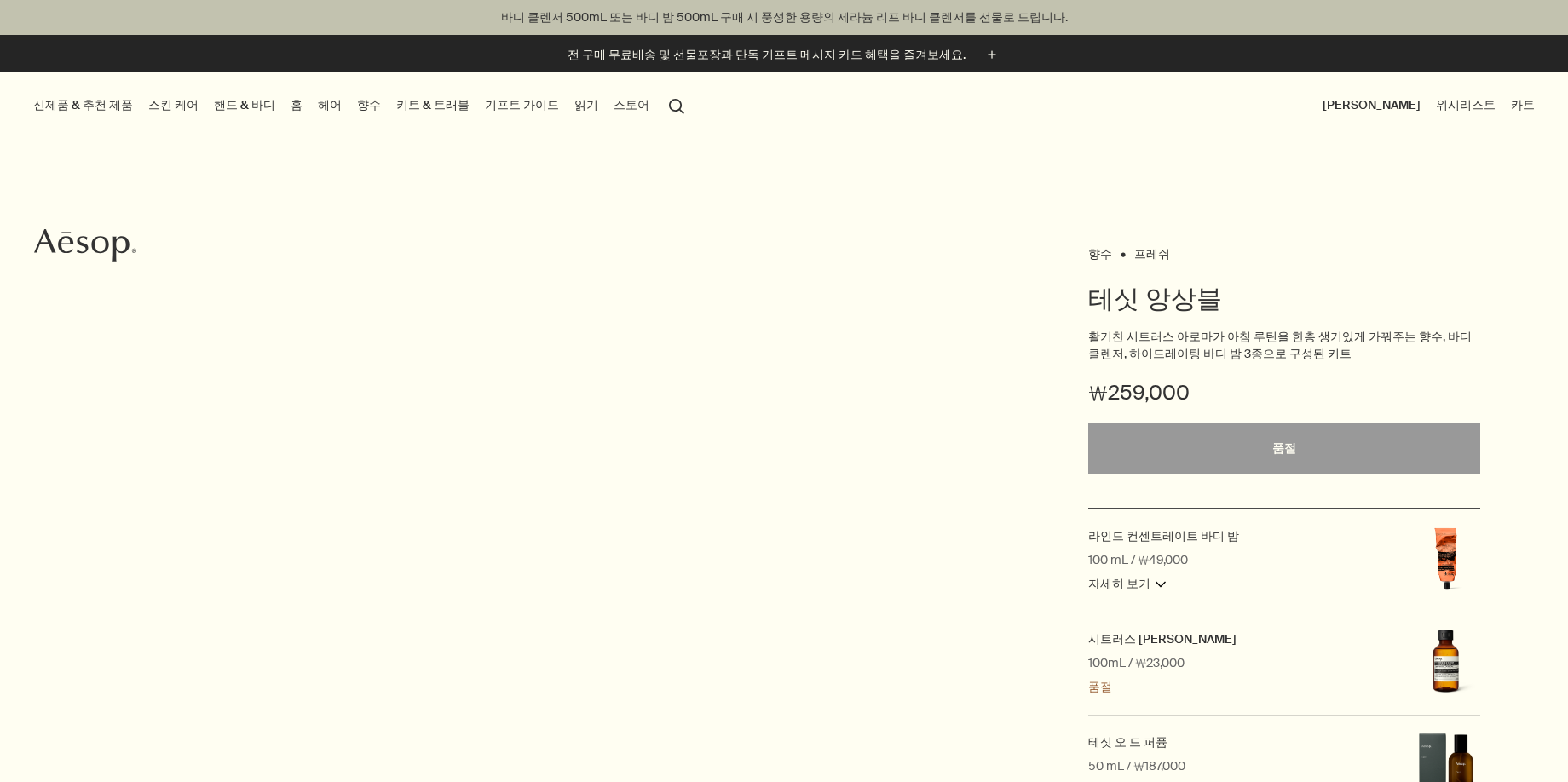 scroll, scrollTop: 0, scrollLeft: 0, axis: both 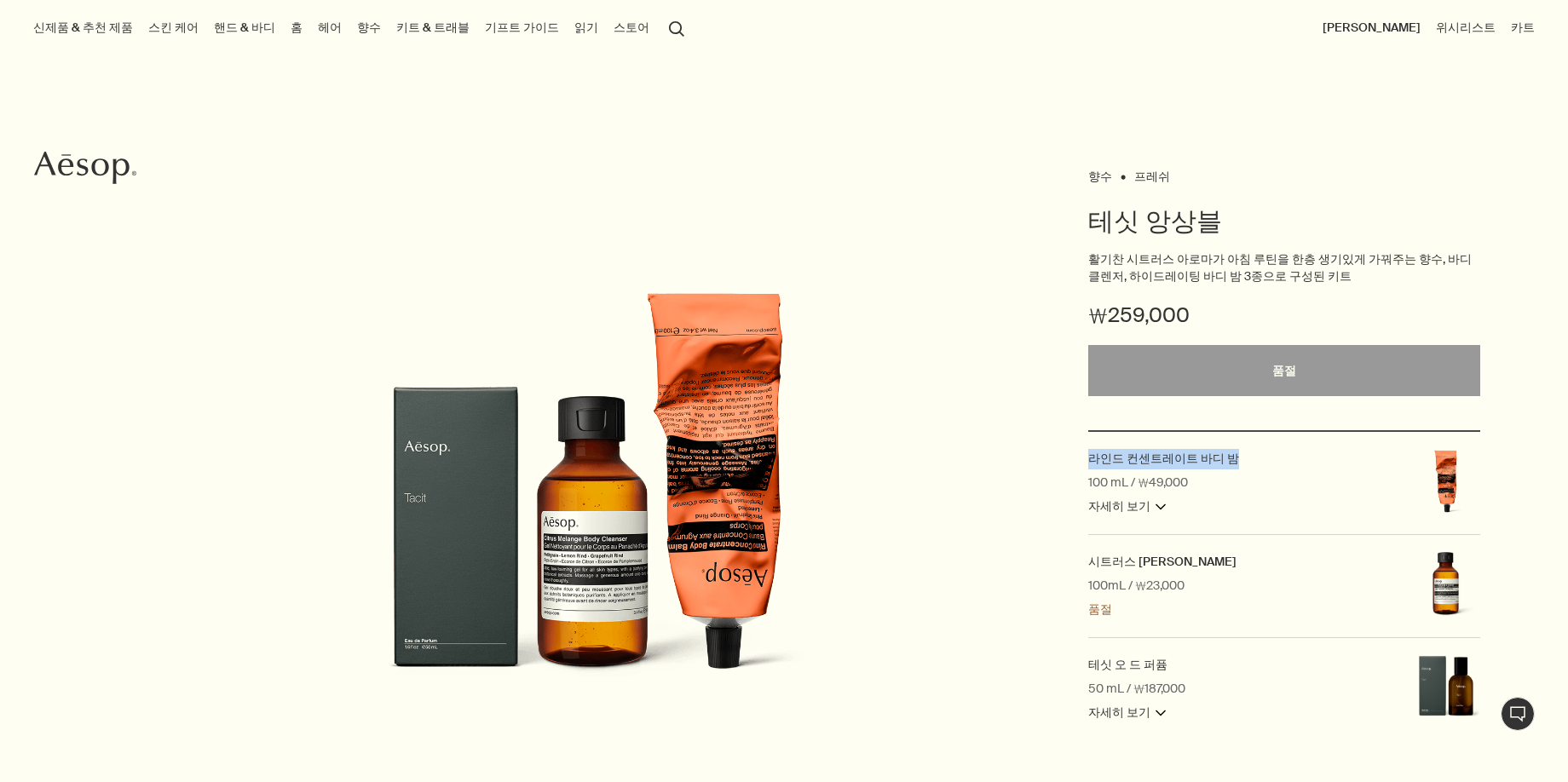 drag, startPoint x: 1236, startPoint y: 464, endPoint x: 1105, endPoint y: 442, distance: 132.83448 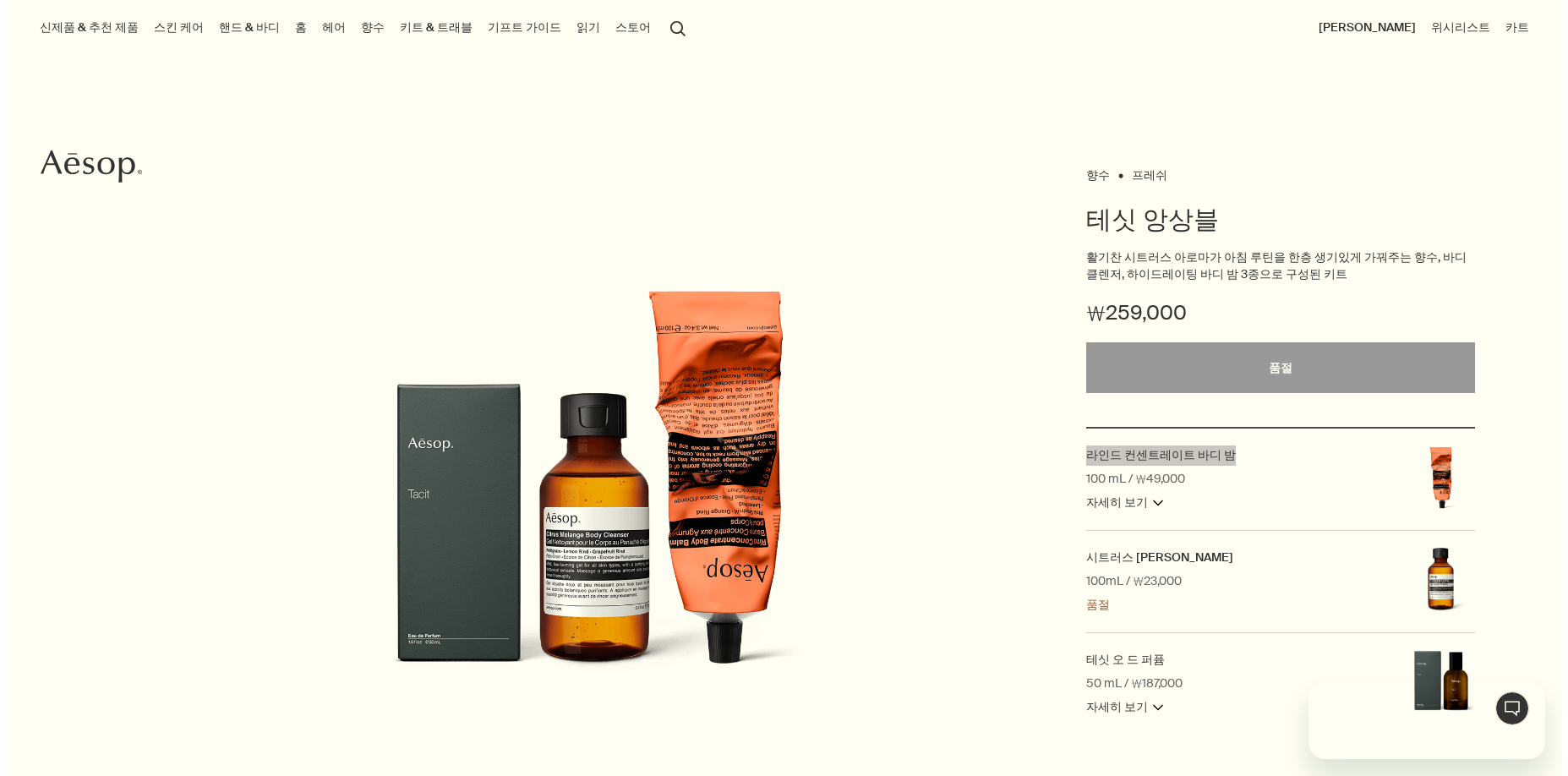 scroll, scrollTop: 0, scrollLeft: 0, axis: both 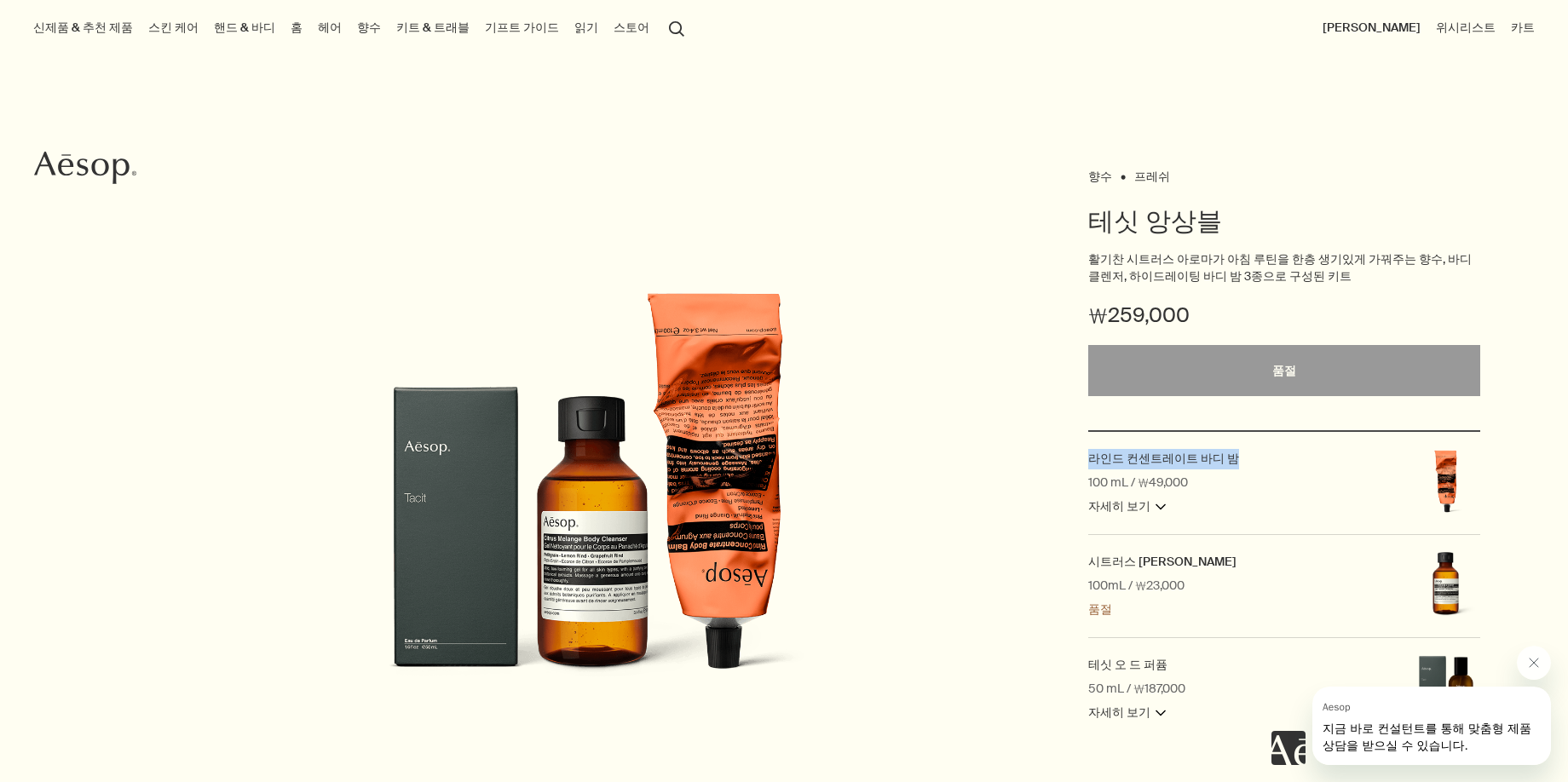 click on "신제품 & 추천 제품" at bounding box center [83, 27] 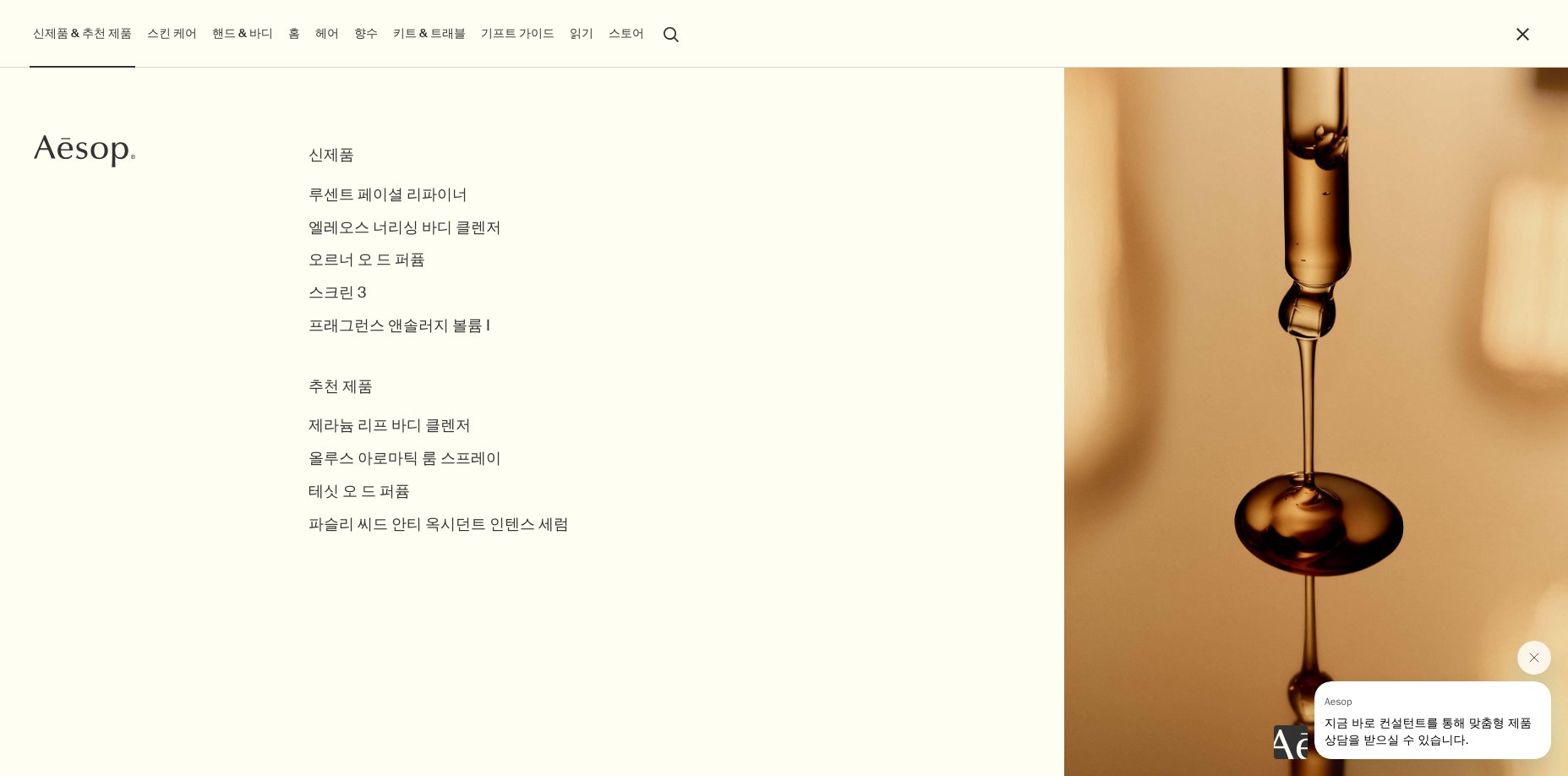 click on "헤어" at bounding box center (327, 33) 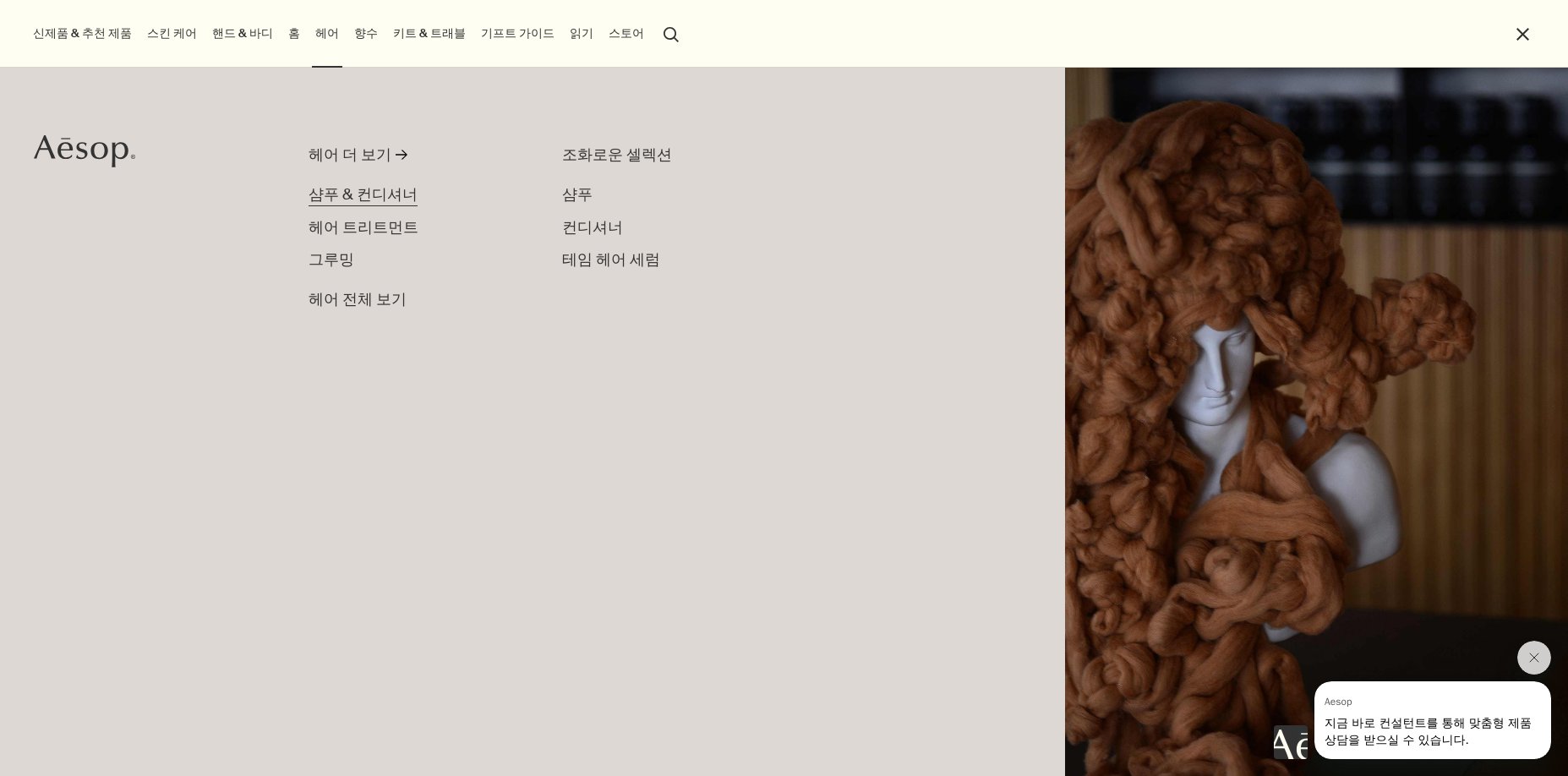 click on "샴푸 & 컨디셔너" at bounding box center [363, 194] 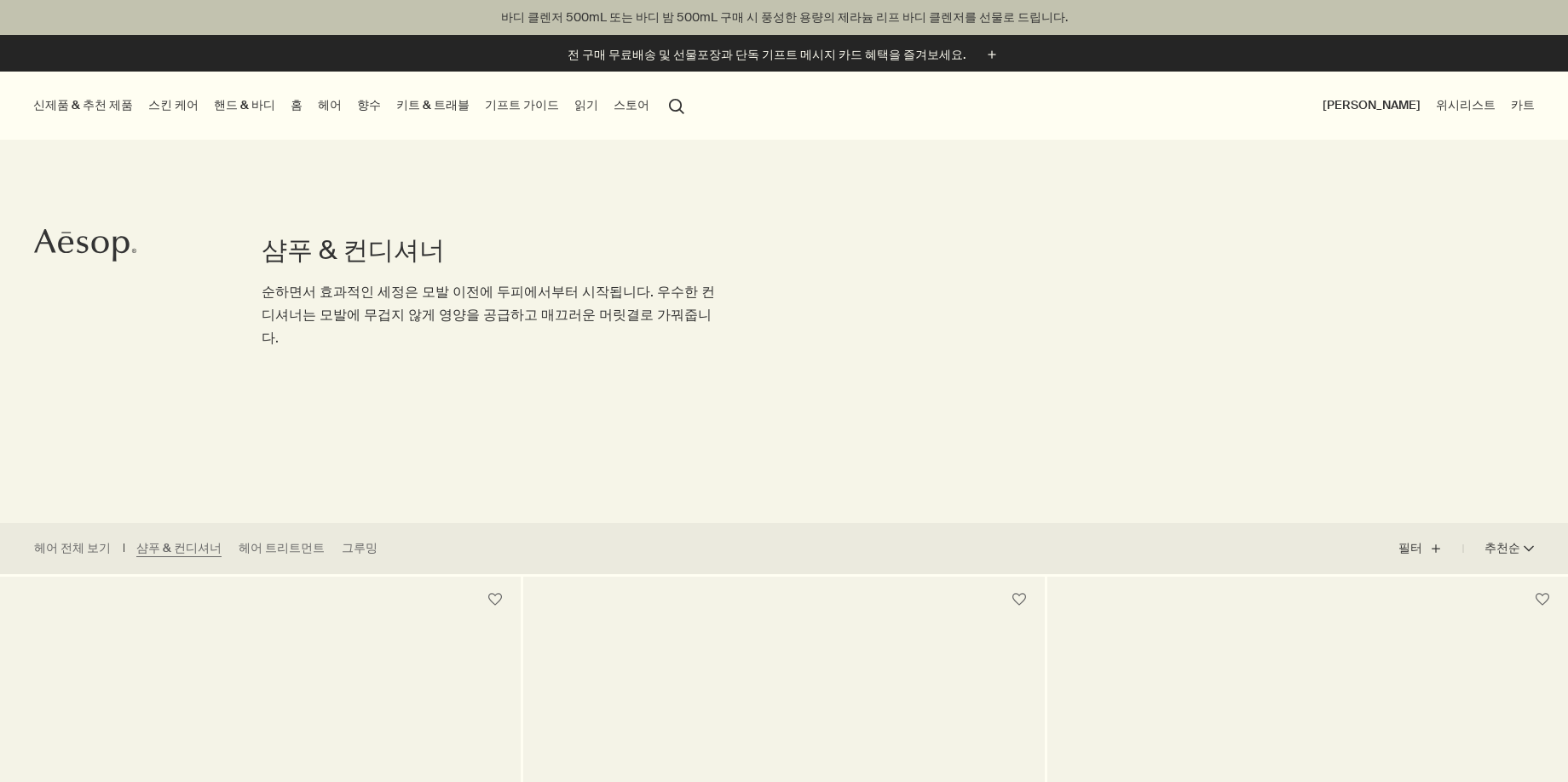 scroll, scrollTop: 0, scrollLeft: 0, axis: both 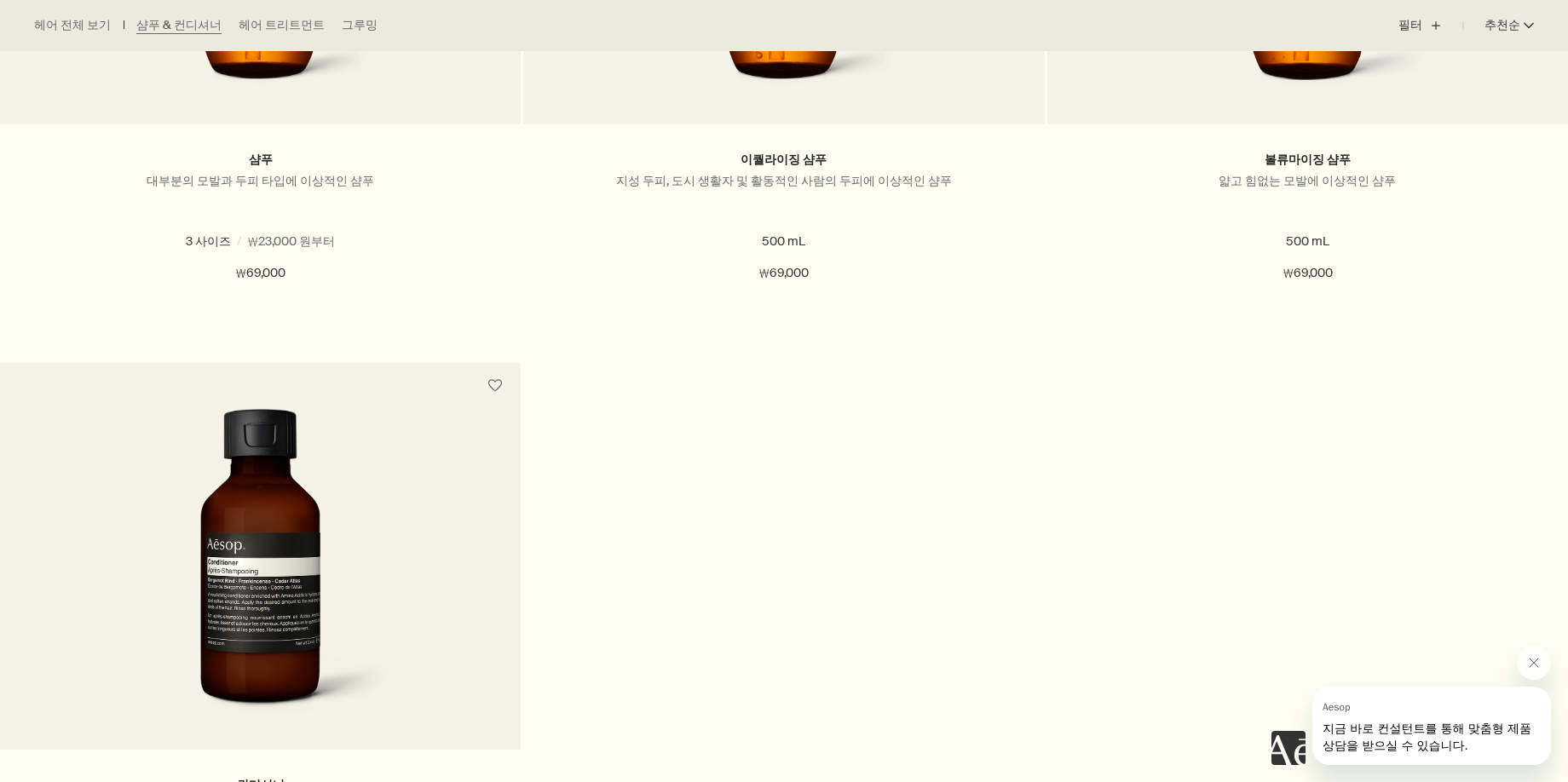 click on "지금 바로 컨설턴트를 통해 맞춤형 제품 상담을 받으실 수 있습니다." at bounding box center [1427, 737] 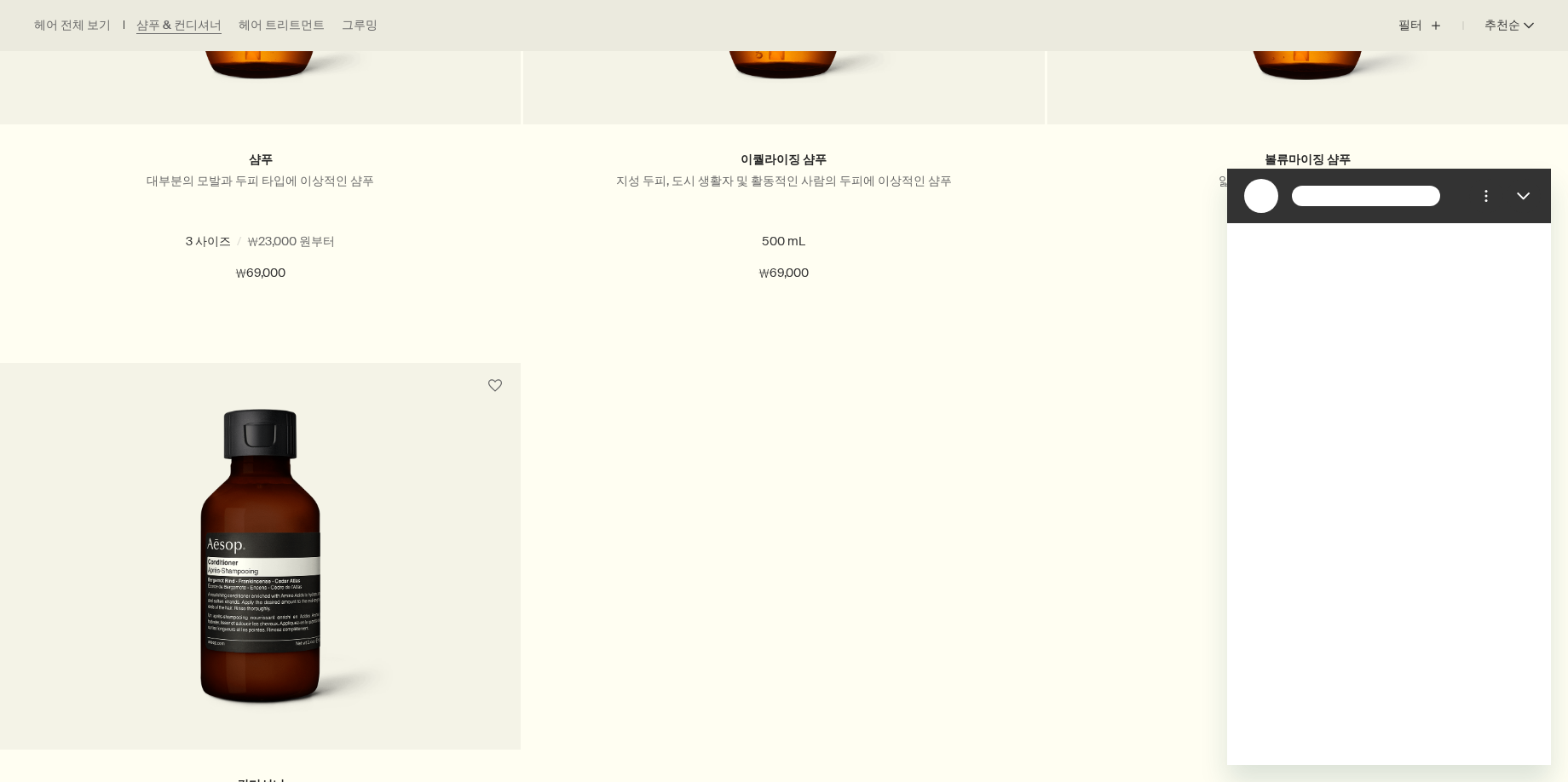 scroll, scrollTop: 0, scrollLeft: 0, axis: both 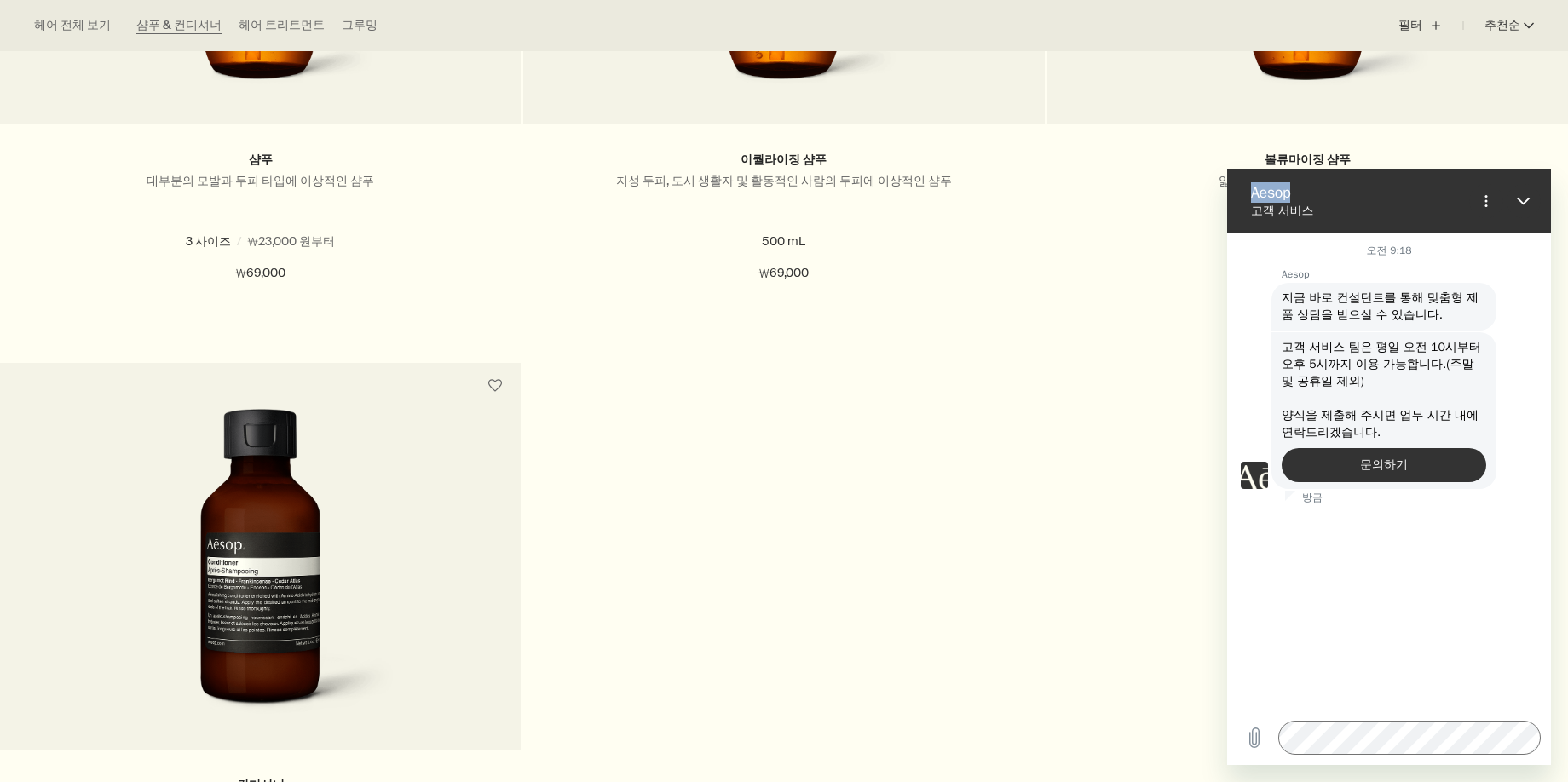 drag, startPoint x: 1358, startPoint y: 193, endPoint x: 1134, endPoint y: 158, distance: 226.7179 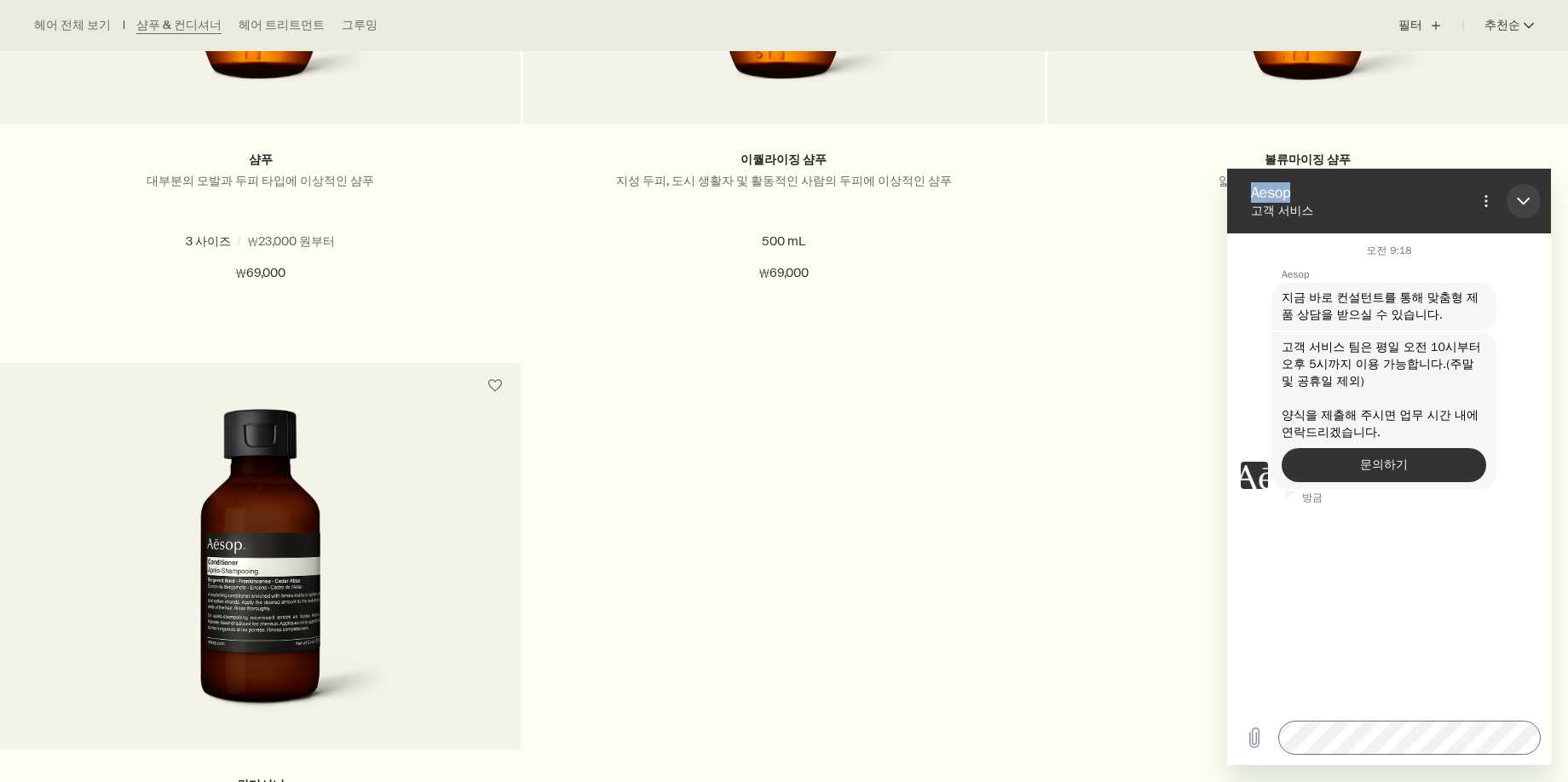 click 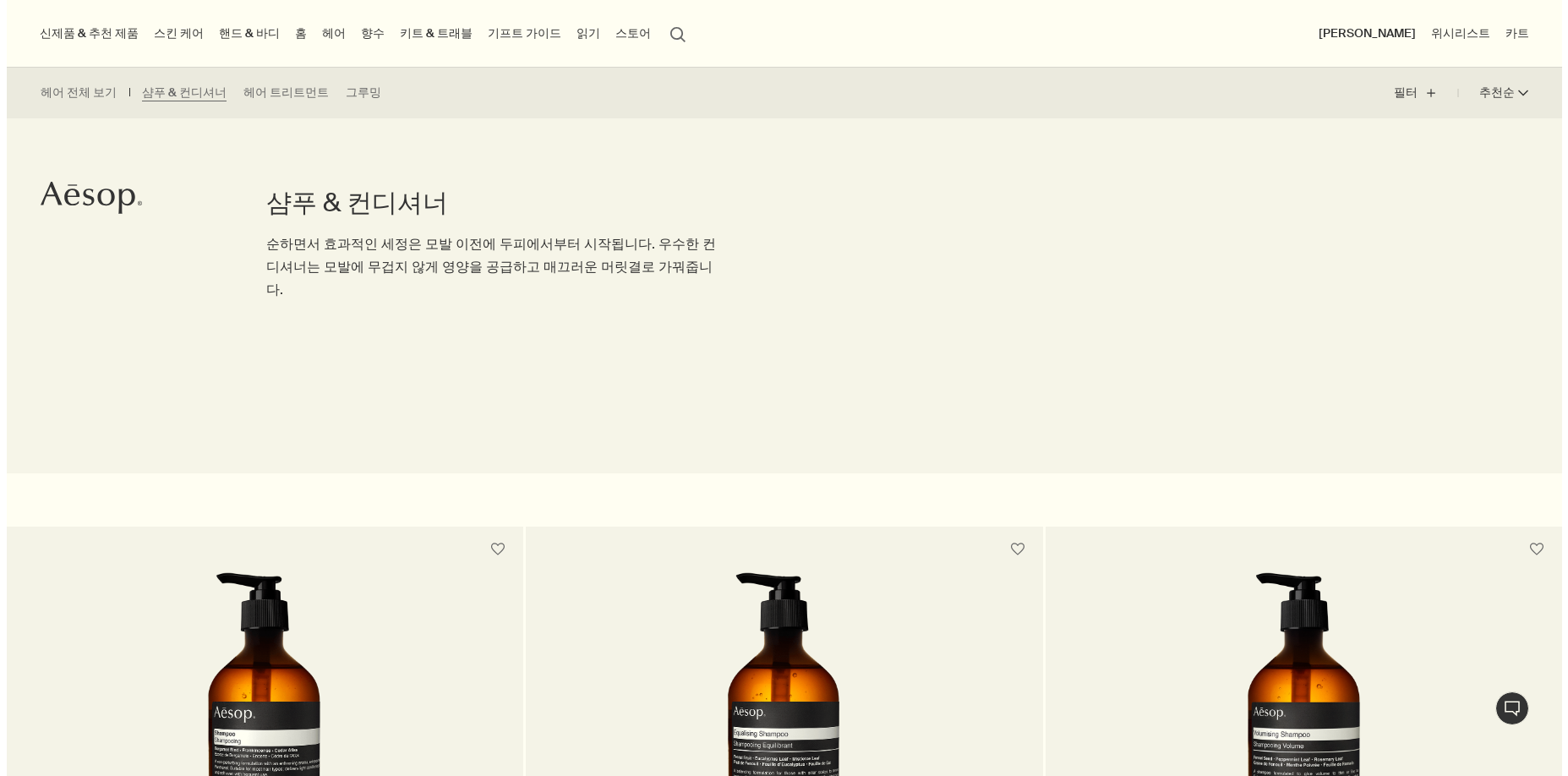 scroll, scrollTop: 0, scrollLeft: 0, axis: both 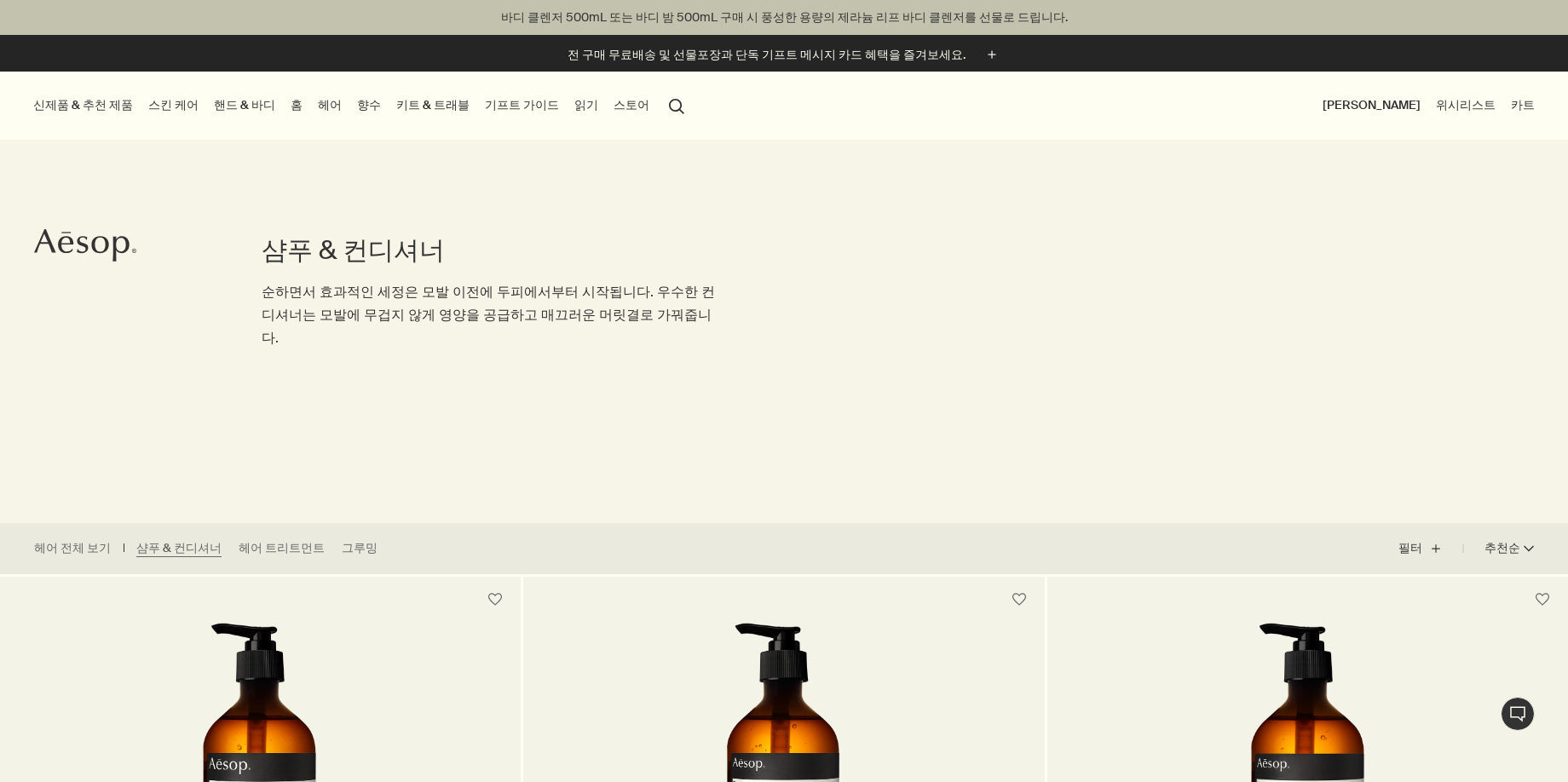 click on "헤어" at bounding box center (330, 105) 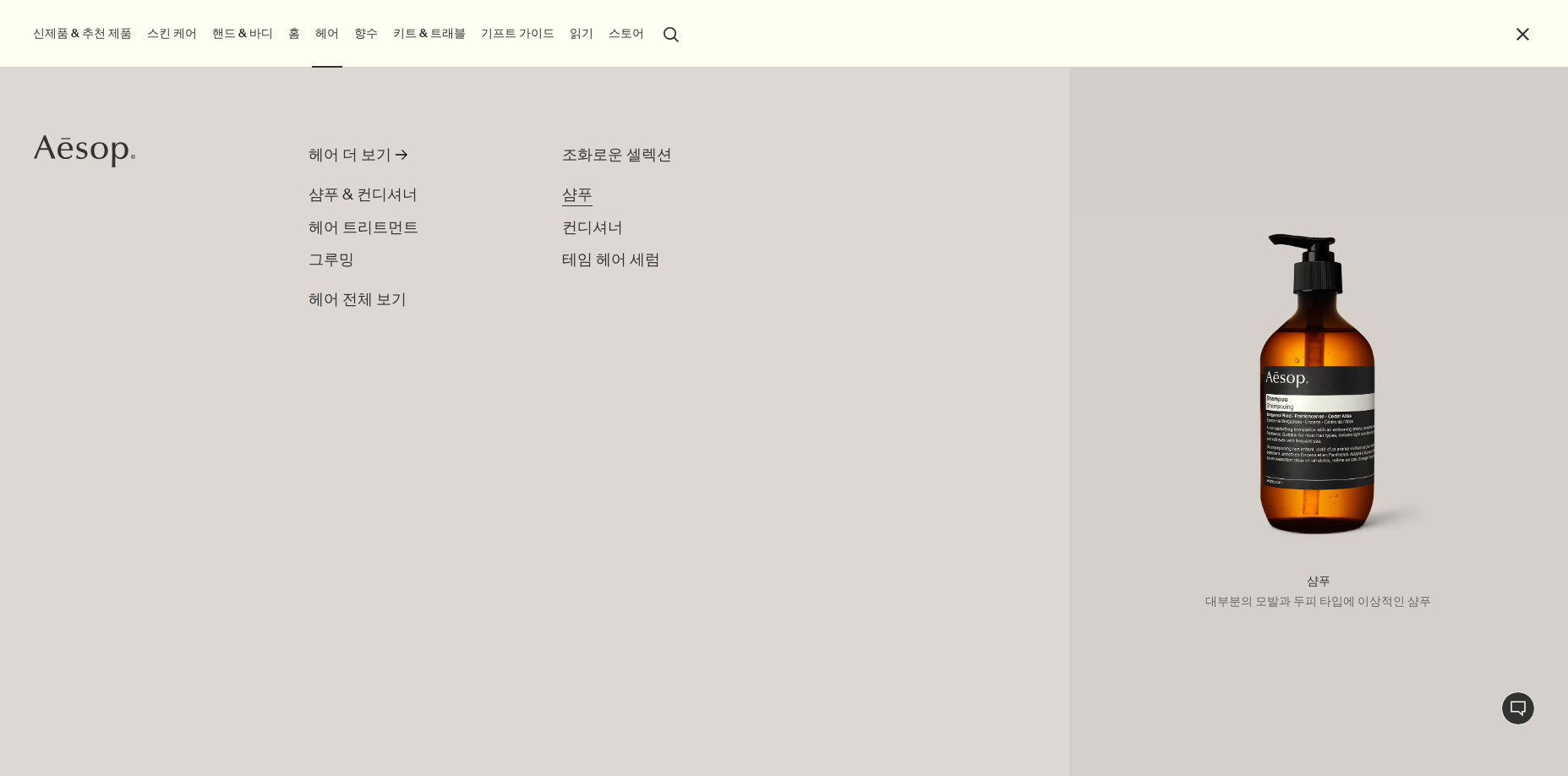 click on "샴푸" at bounding box center [577, 194] 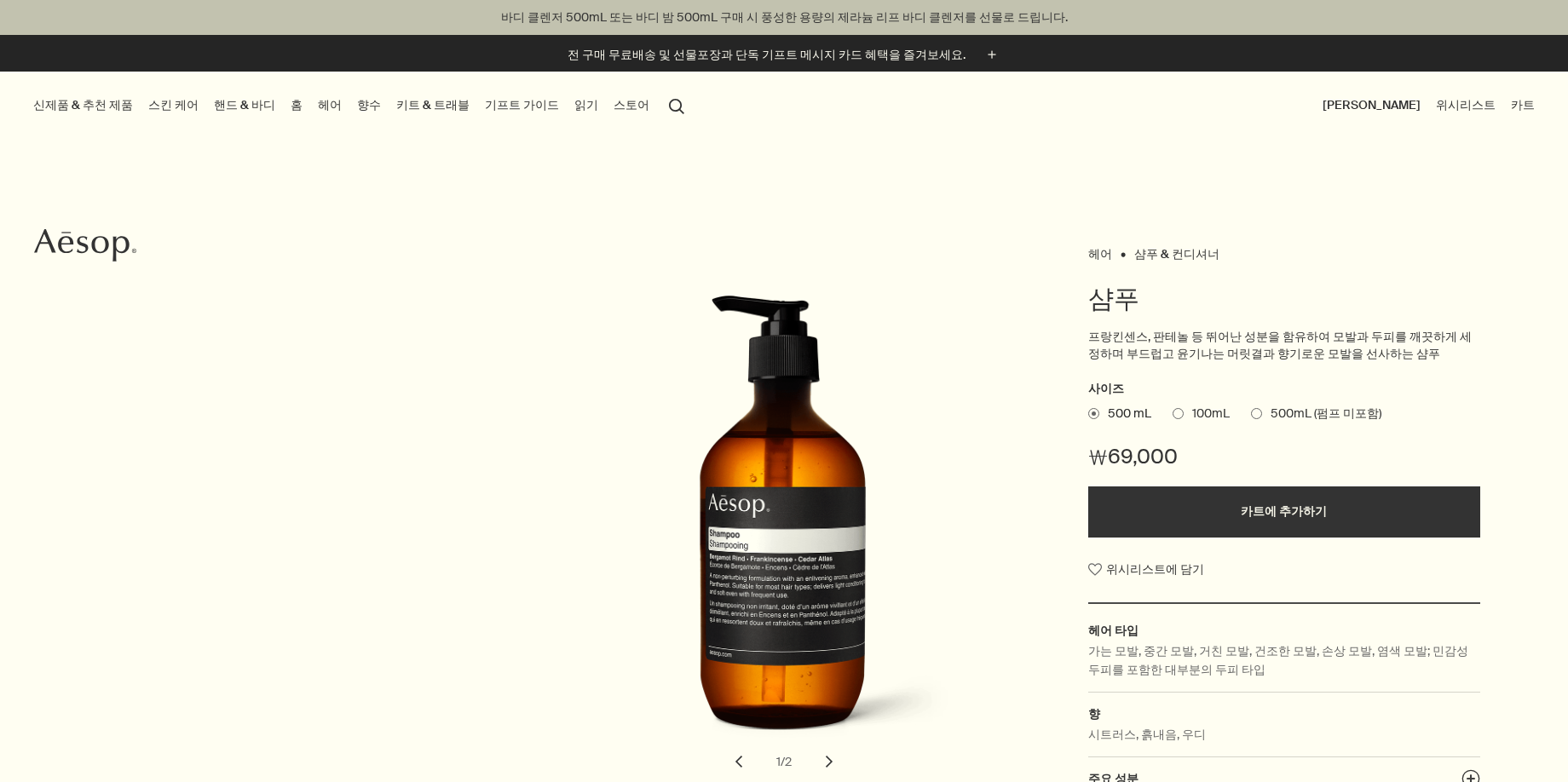 scroll, scrollTop: 0, scrollLeft: 0, axis: both 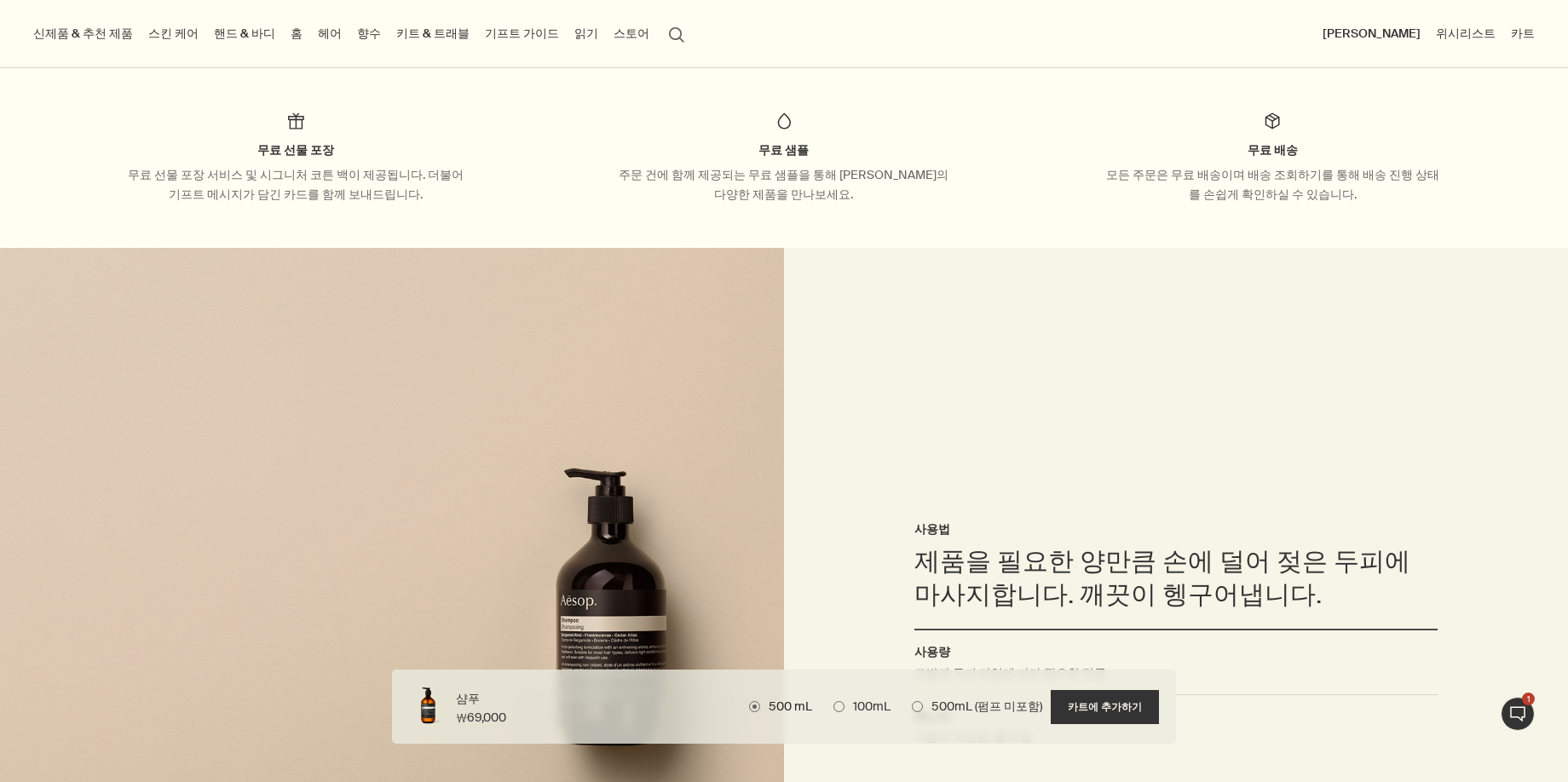 click on "스킨 케어" at bounding box center [173, 33] 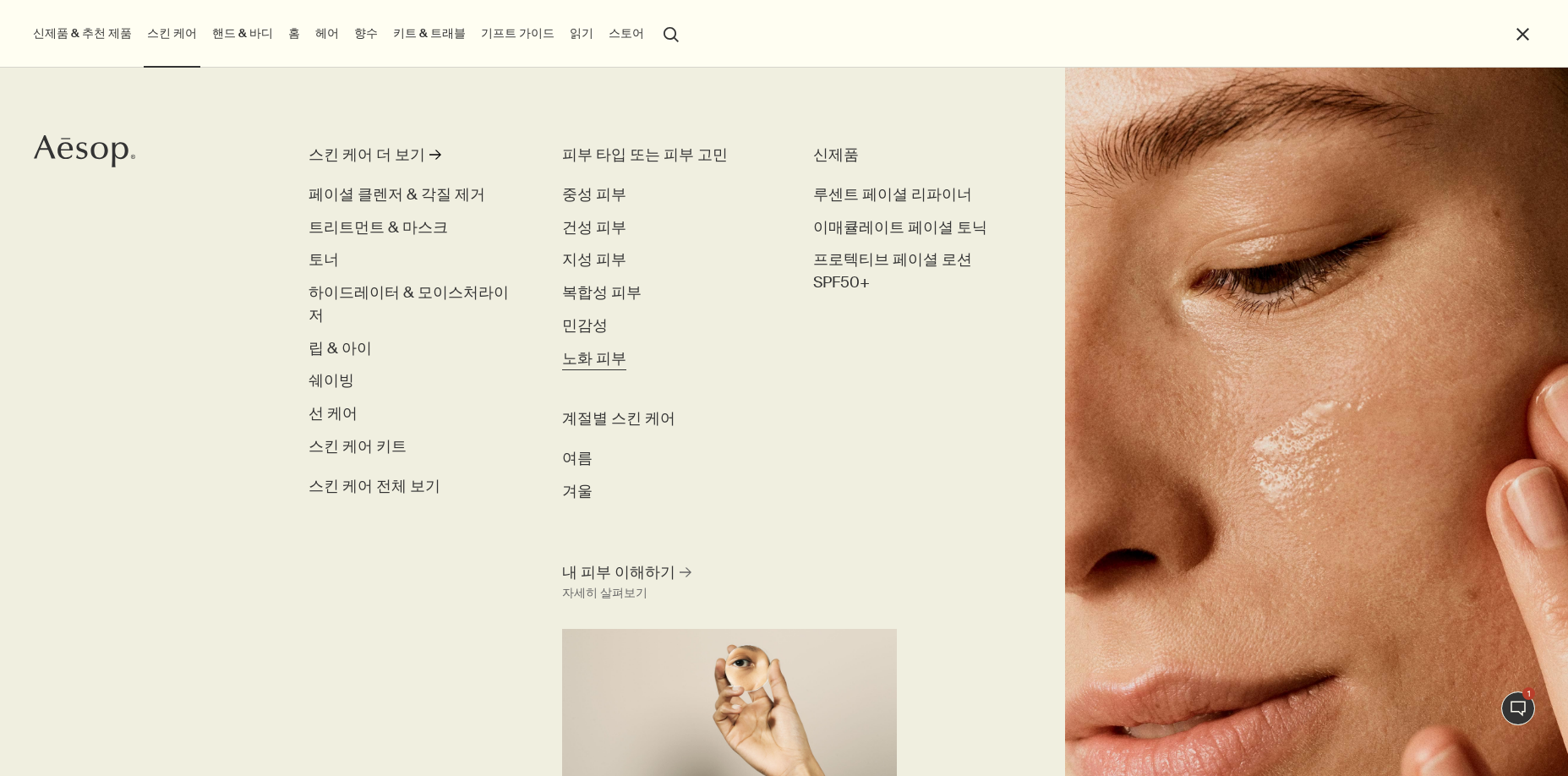 click on "노화 피부" at bounding box center (594, 358) 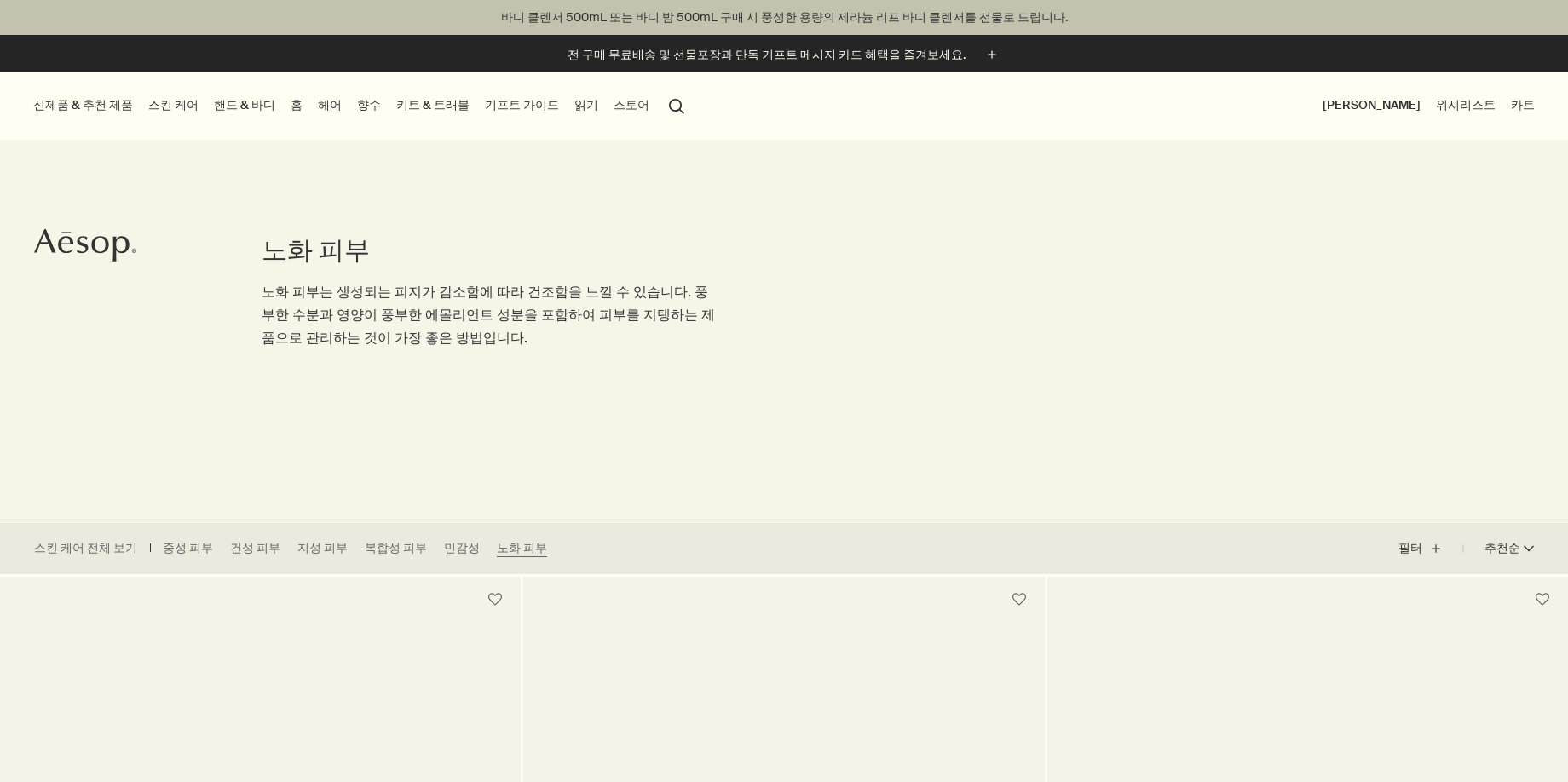 scroll, scrollTop: 0, scrollLeft: 0, axis: both 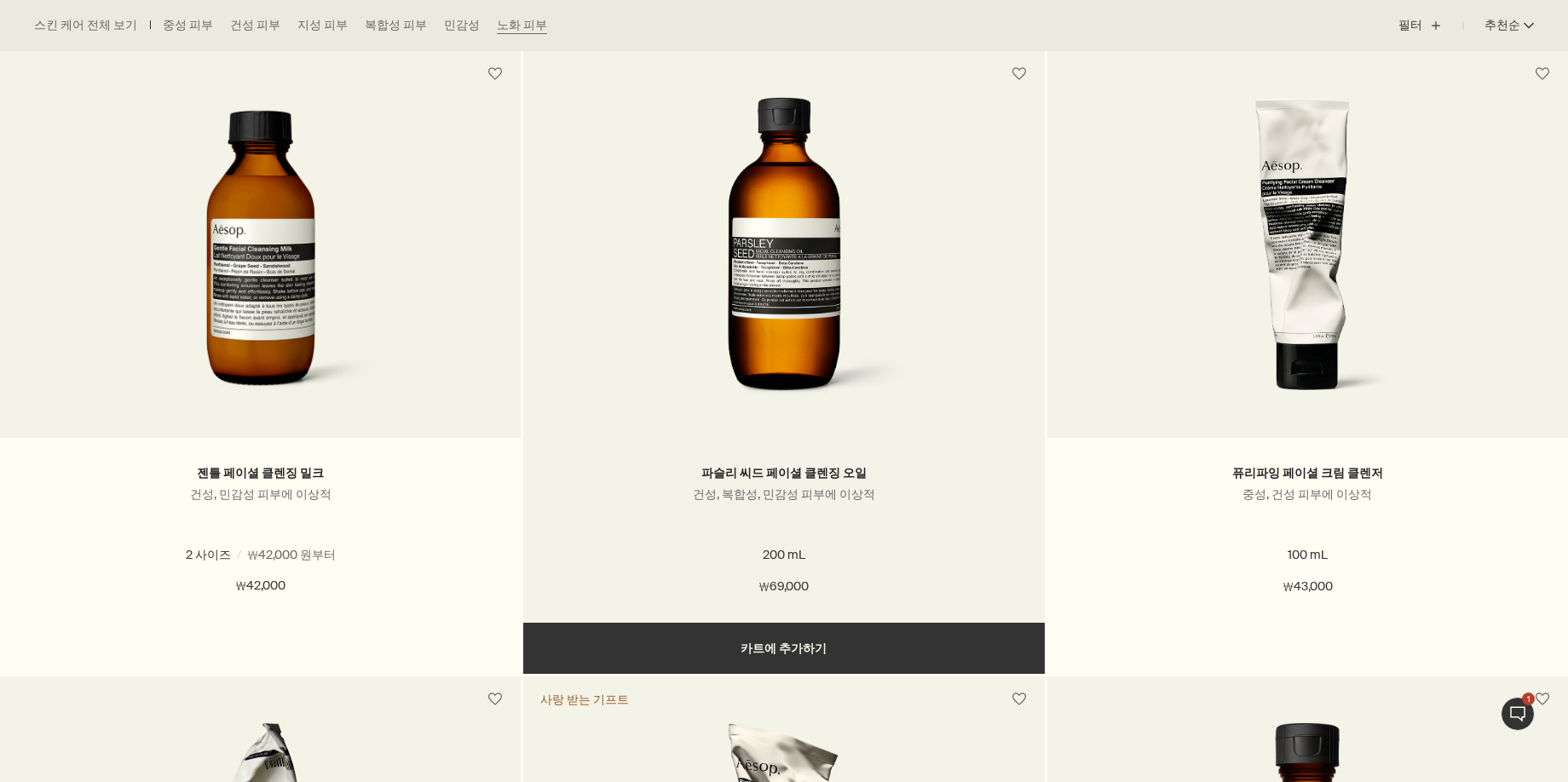 click at bounding box center [783, 255] 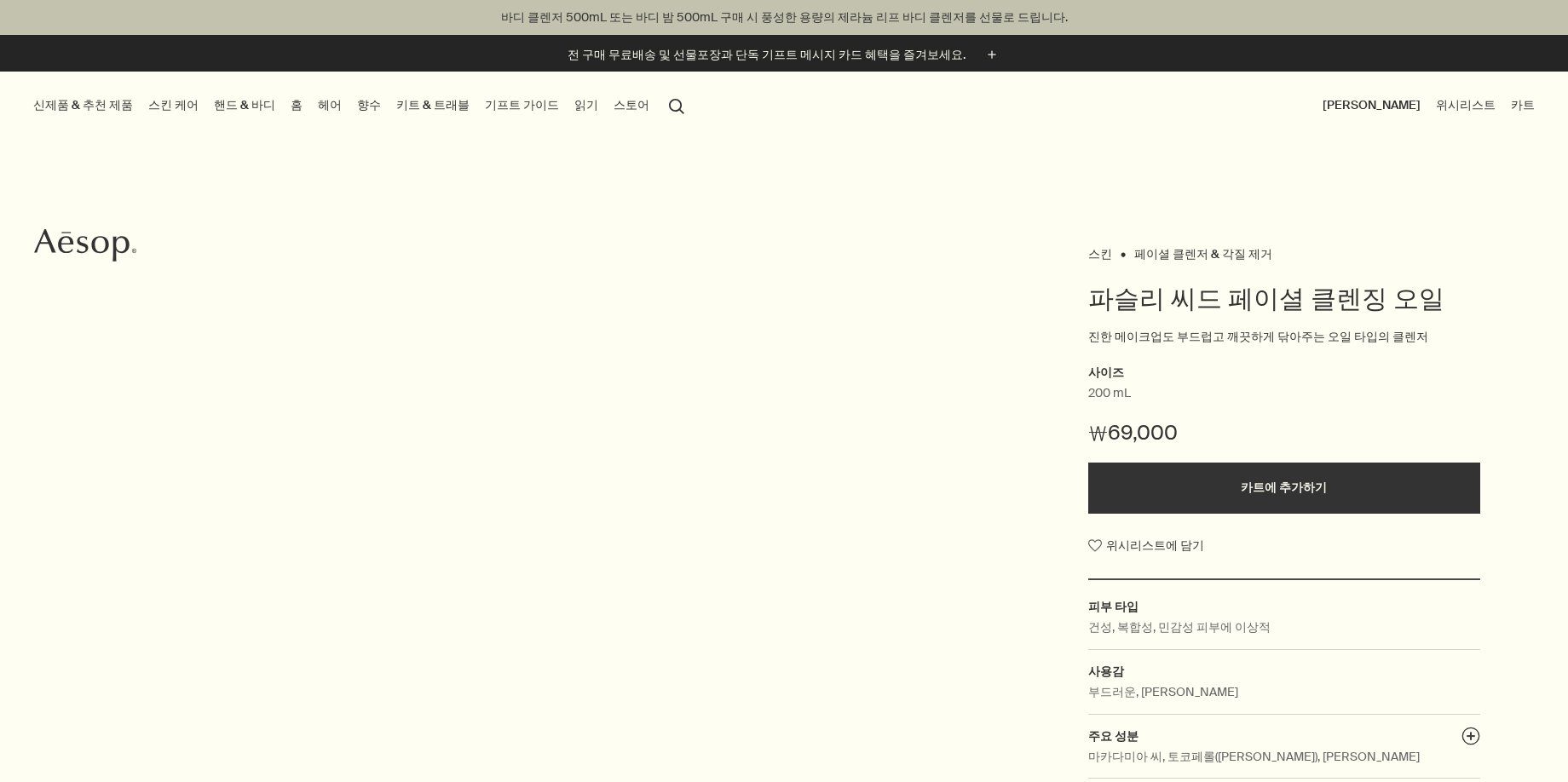 scroll, scrollTop: 0, scrollLeft: 0, axis: both 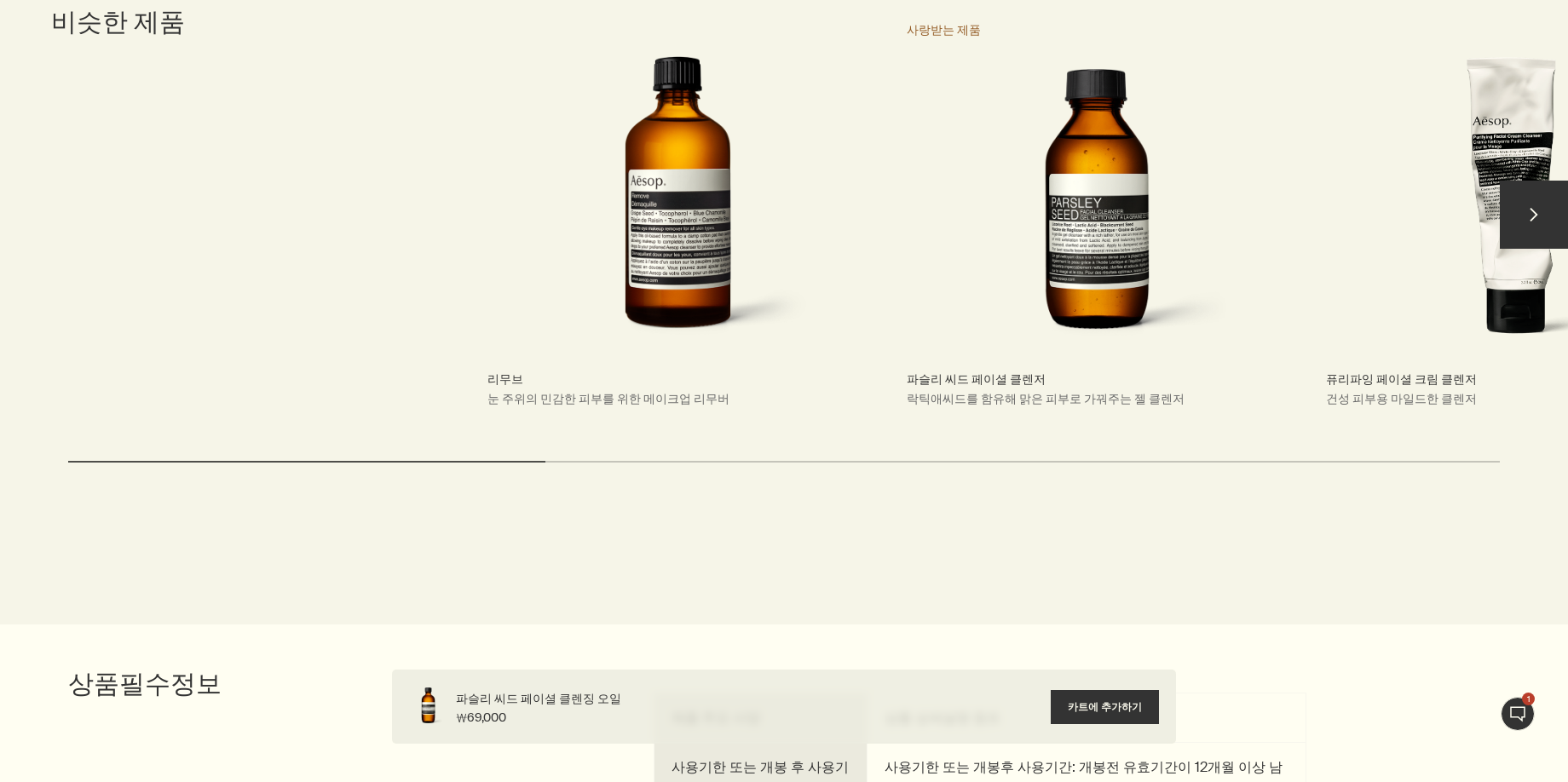 drag, startPoint x: 481, startPoint y: 463, endPoint x: 669, endPoint y: 486, distance: 189.40169 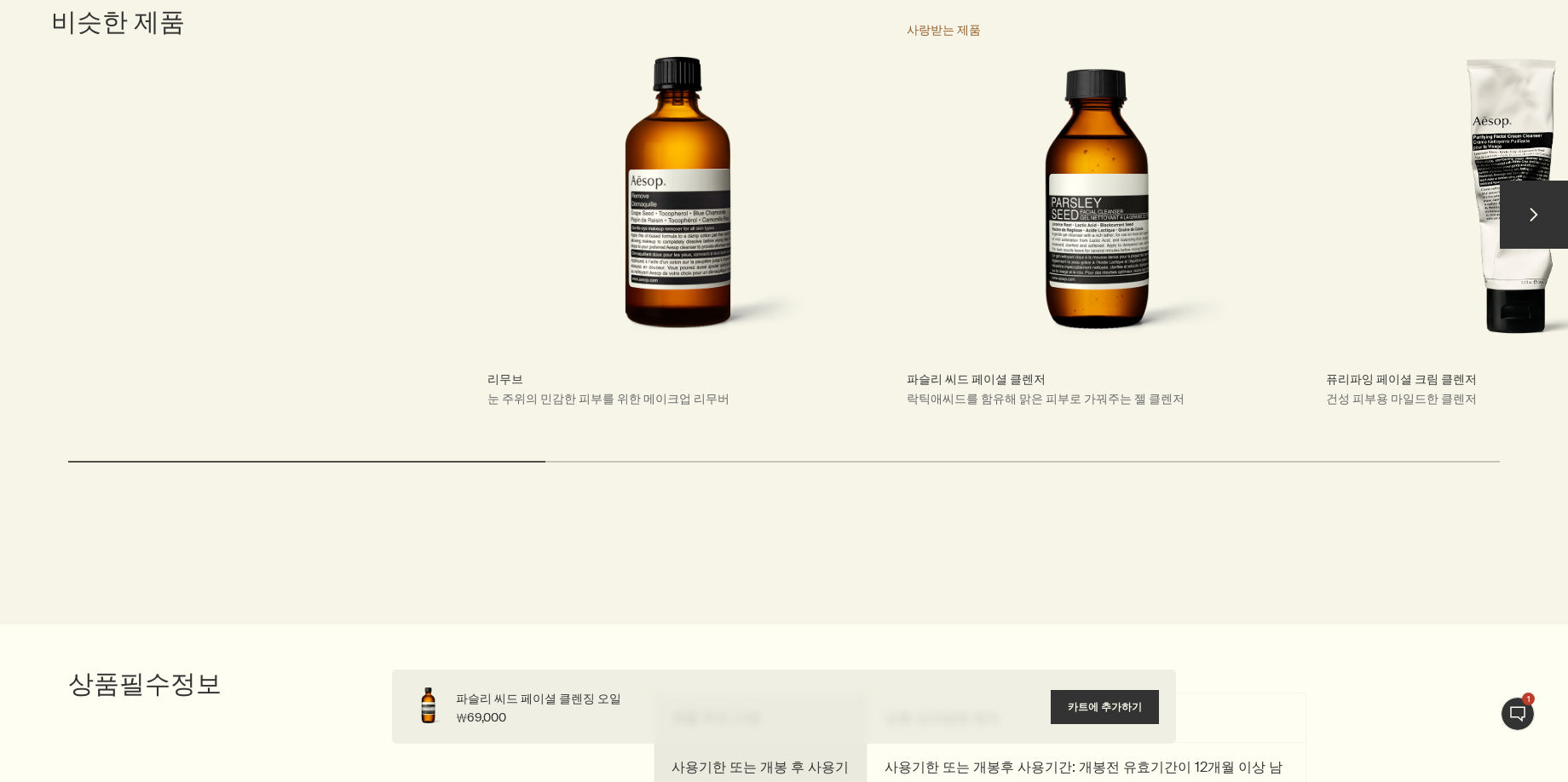 click on "chevron" at bounding box center [1534, 215] 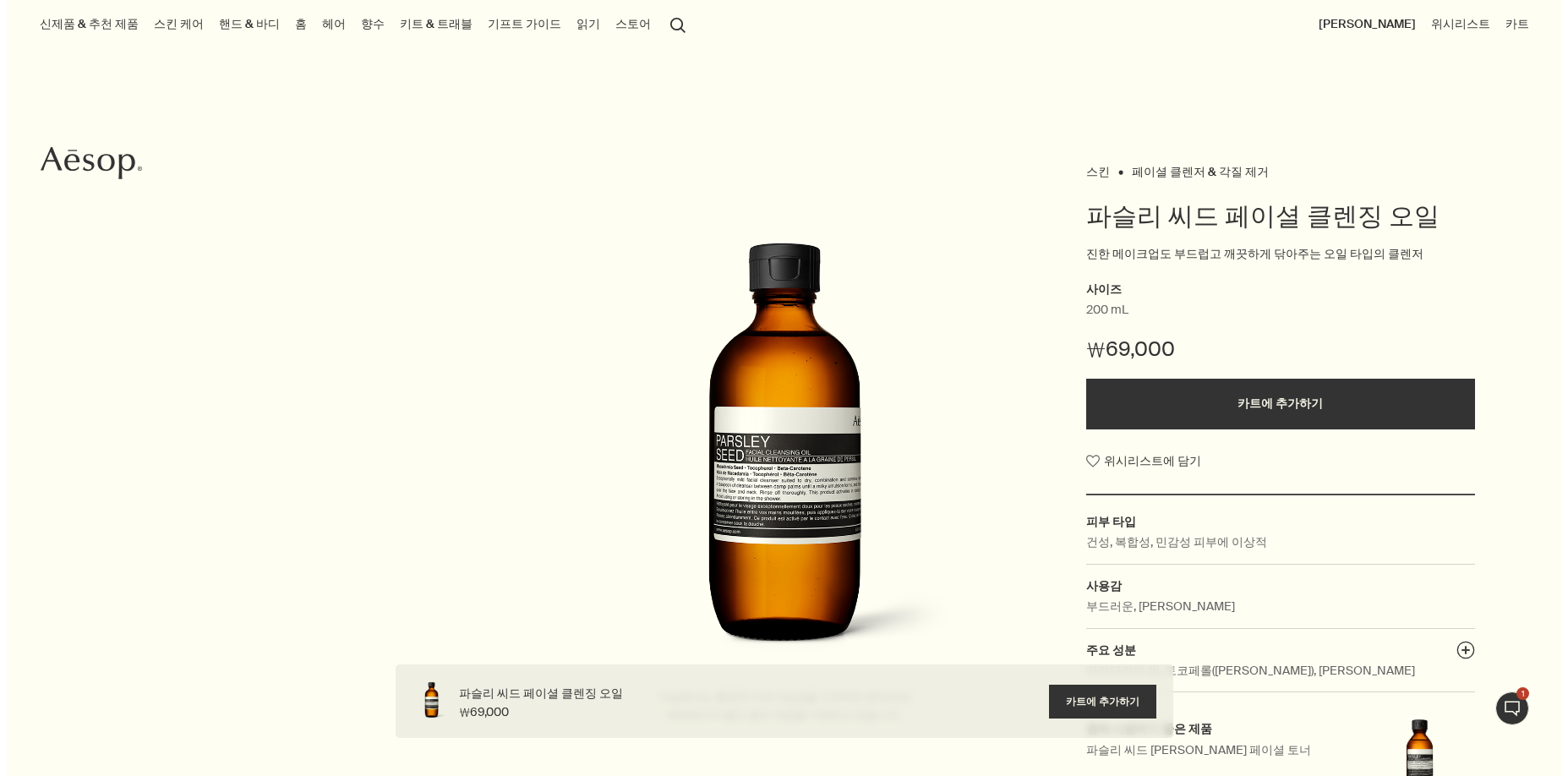 scroll, scrollTop: 0, scrollLeft: 0, axis: both 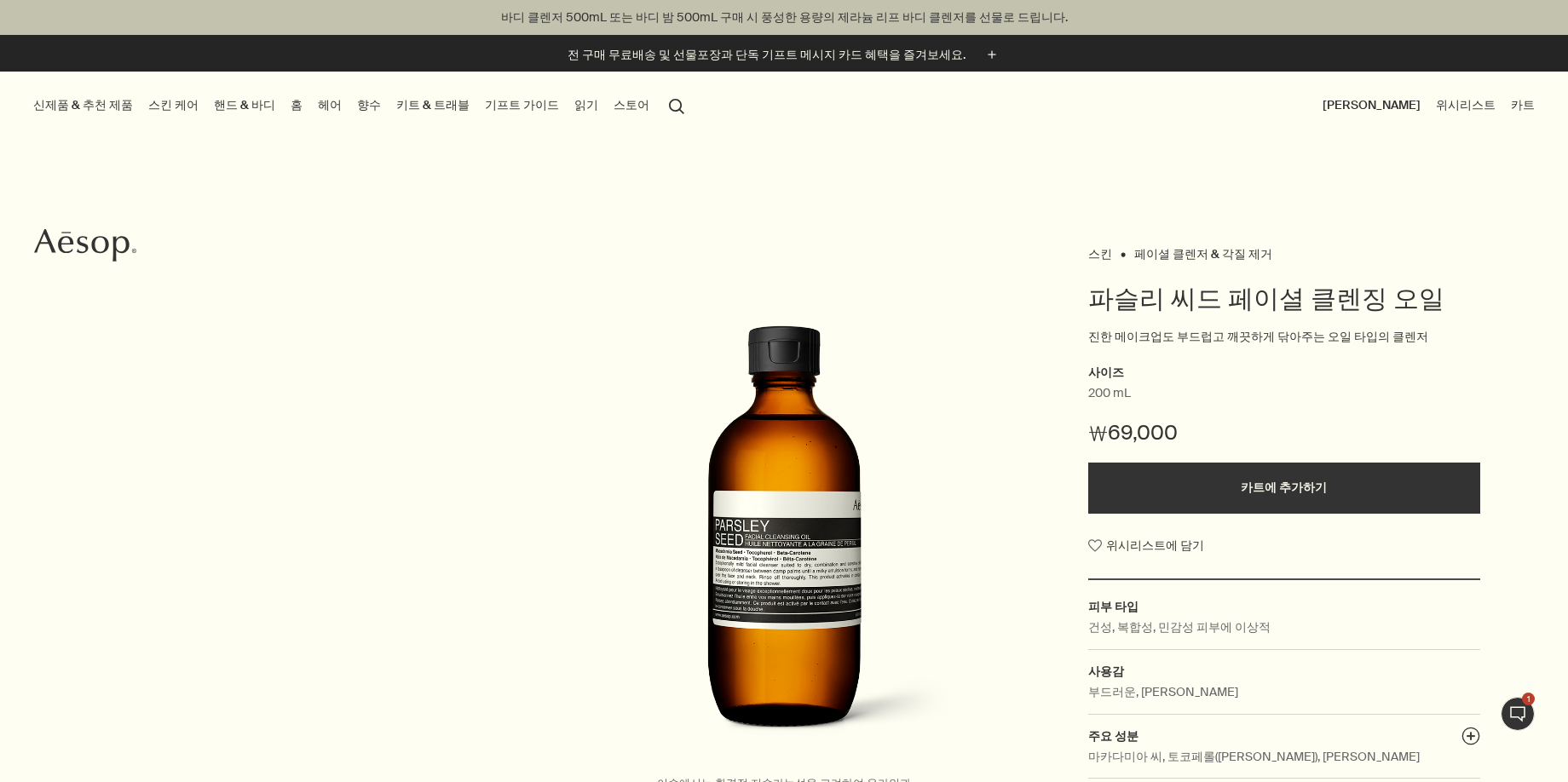 click on "스킨 케어" at bounding box center [173, 105] 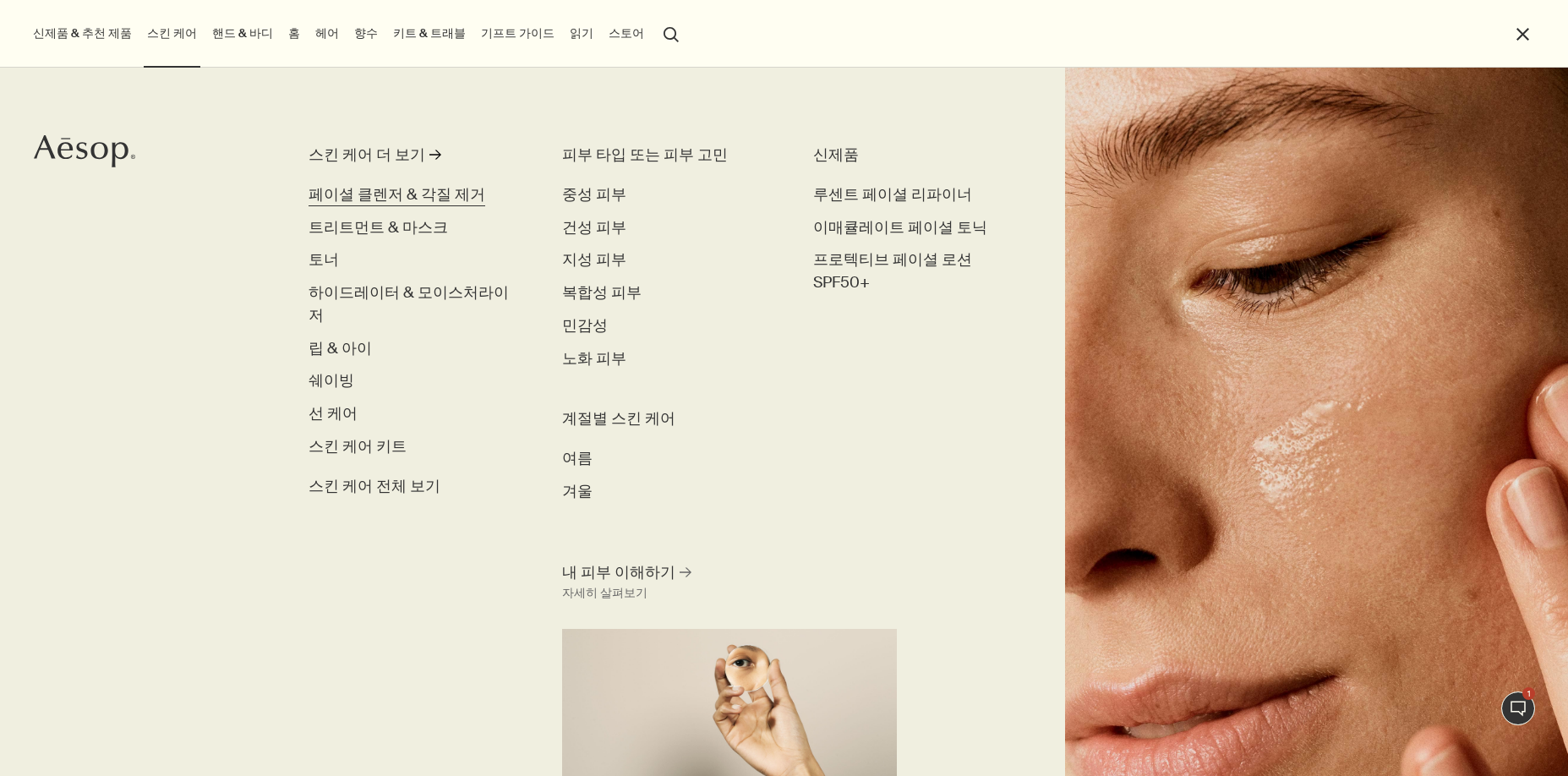 click on "페이셜 클렌저 & 각질 제거" at bounding box center (396, 194) 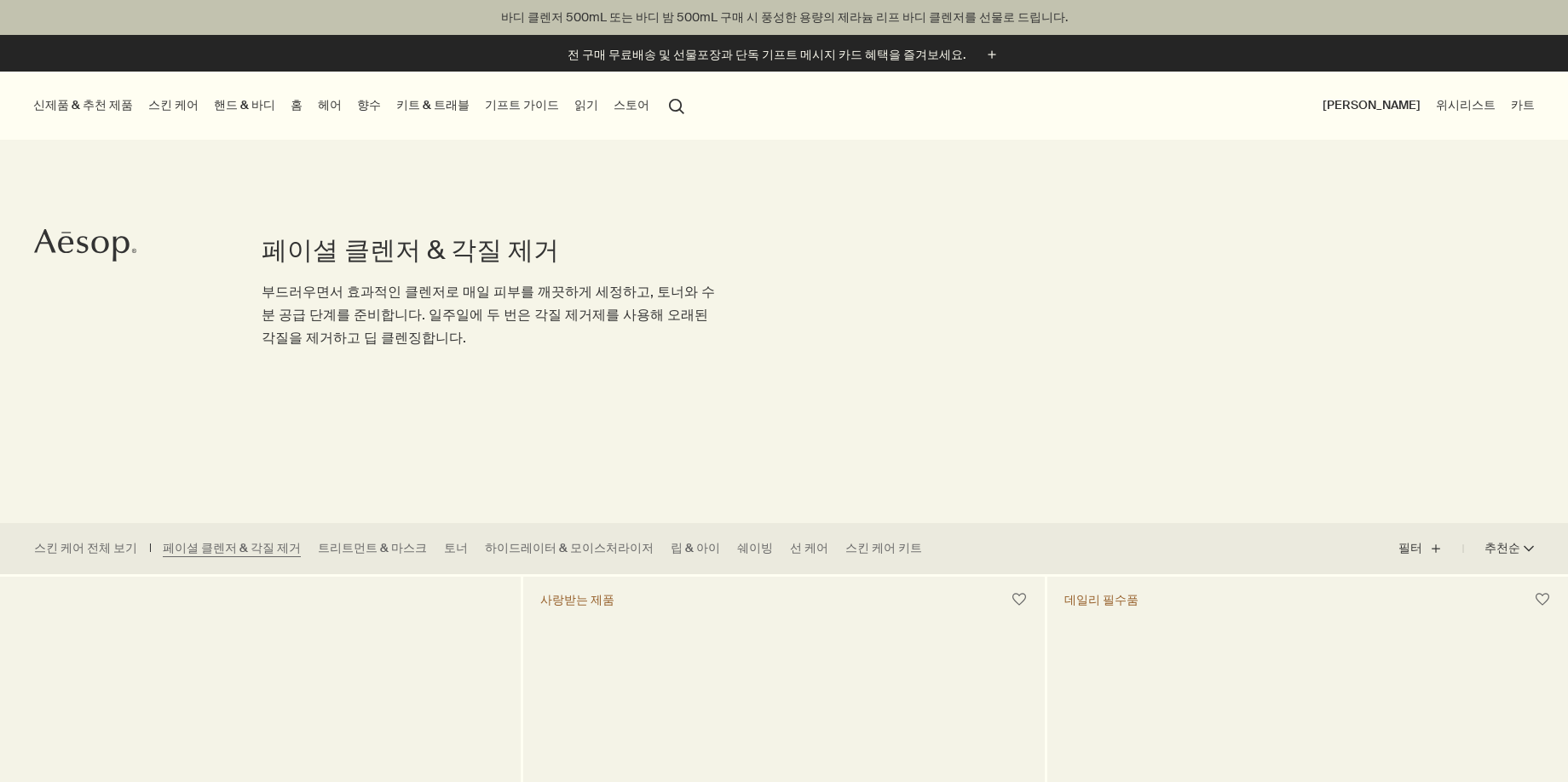 scroll, scrollTop: 0, scrollLeft: 0, axis: both 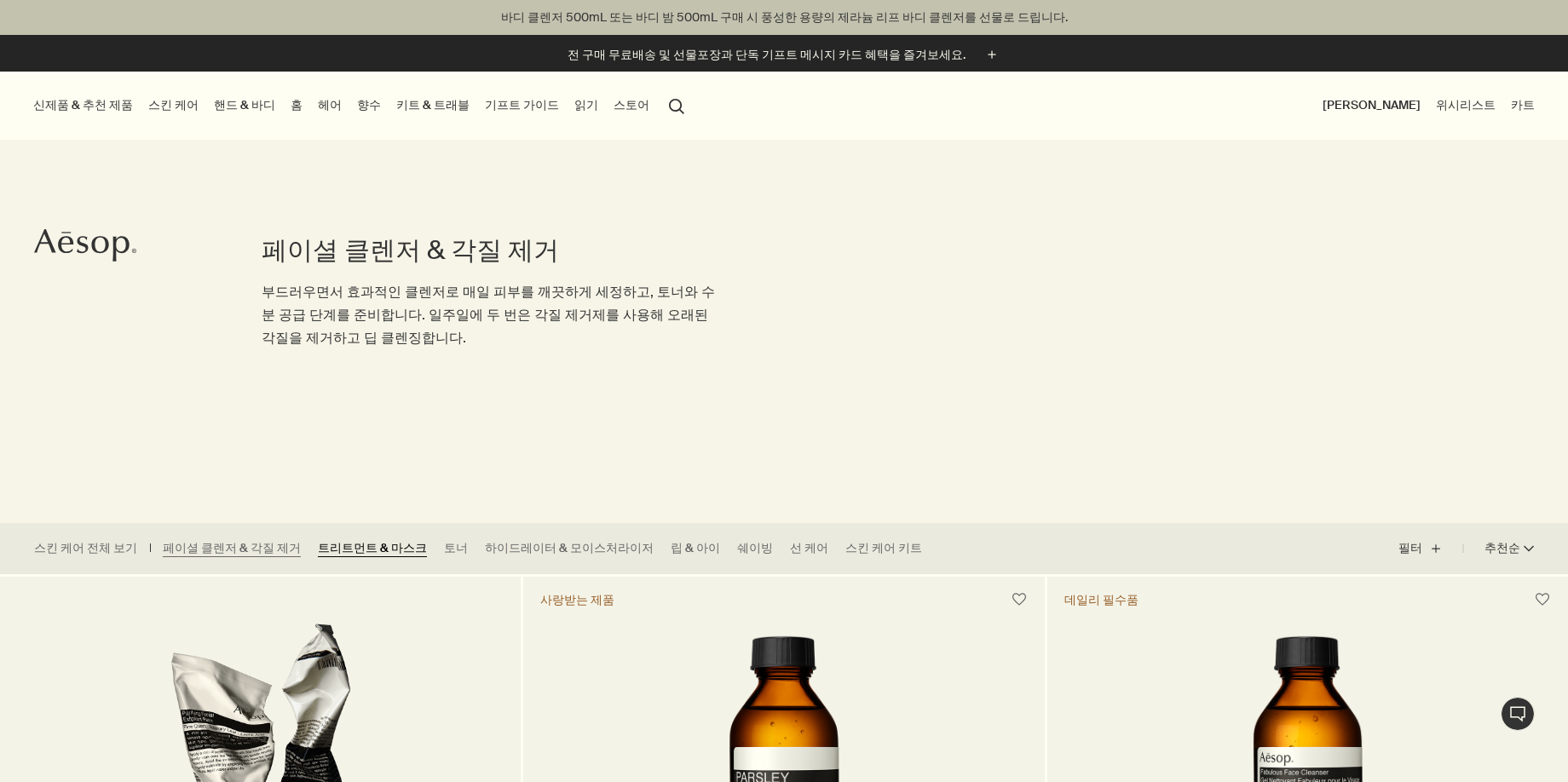 click on "트리트먼트 & 마스크" at bounding box center [372, 549] 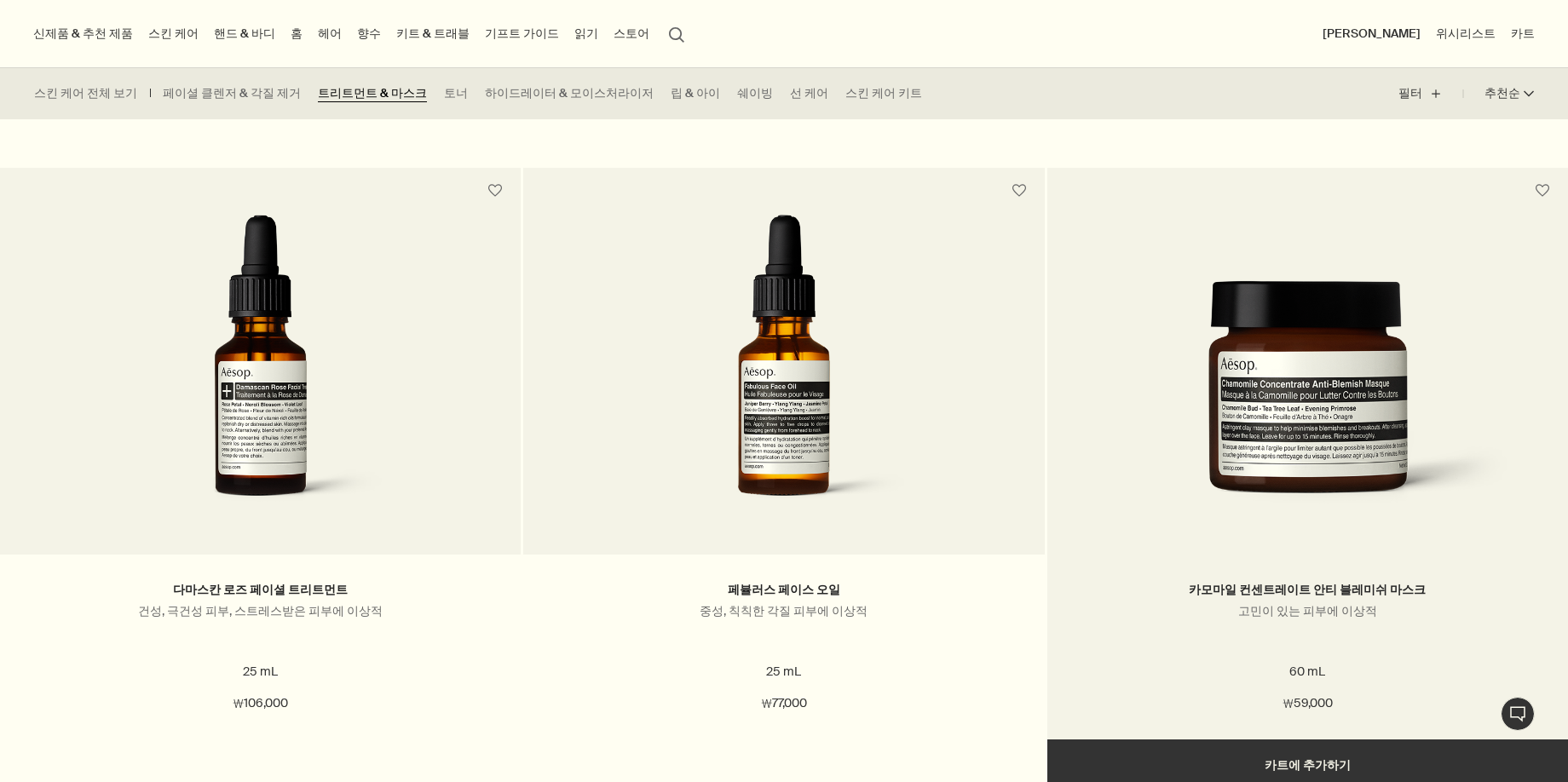scroll, scrollTop: 0, scrollLeft: 0, axis: both 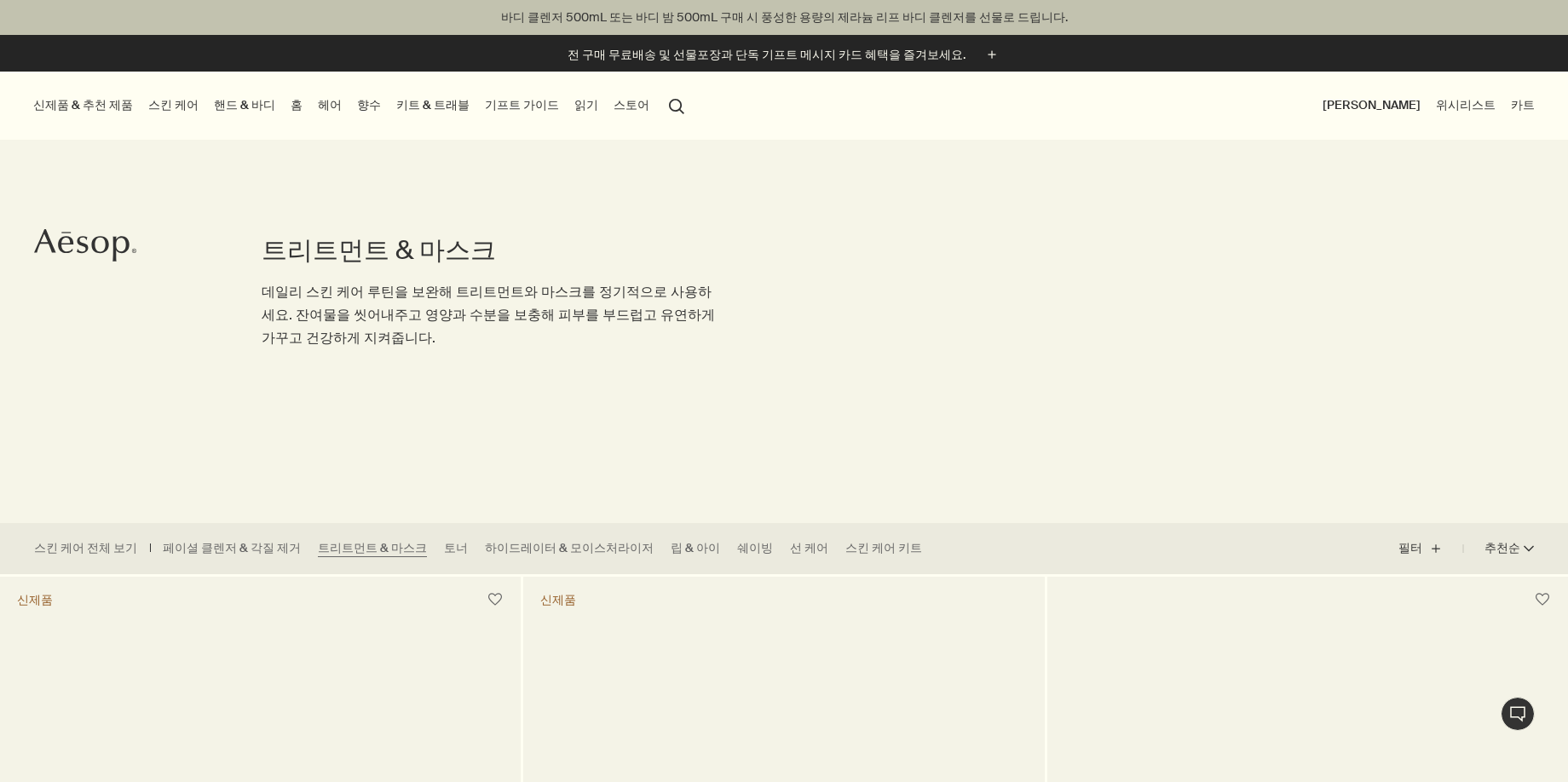 click on "바디 클렌저 500mL 또는 바디 밤 500mL 구매 시 풍성한 용량의 제라늄 리프 바디 클렌저를 선물로 드립니다." at bounding box center [784, 17] 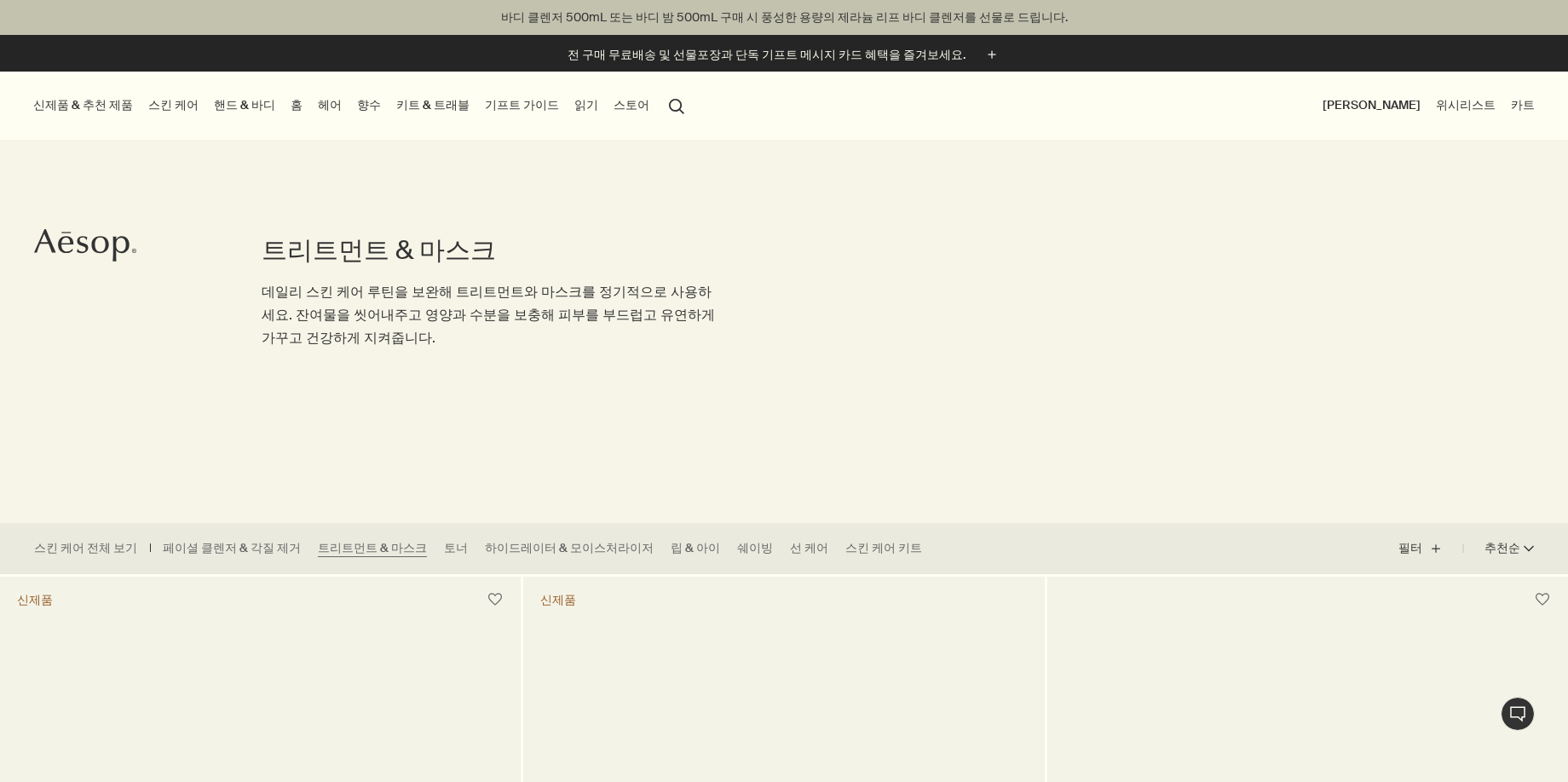 click on "카트" at bounding box center [1523, 105] 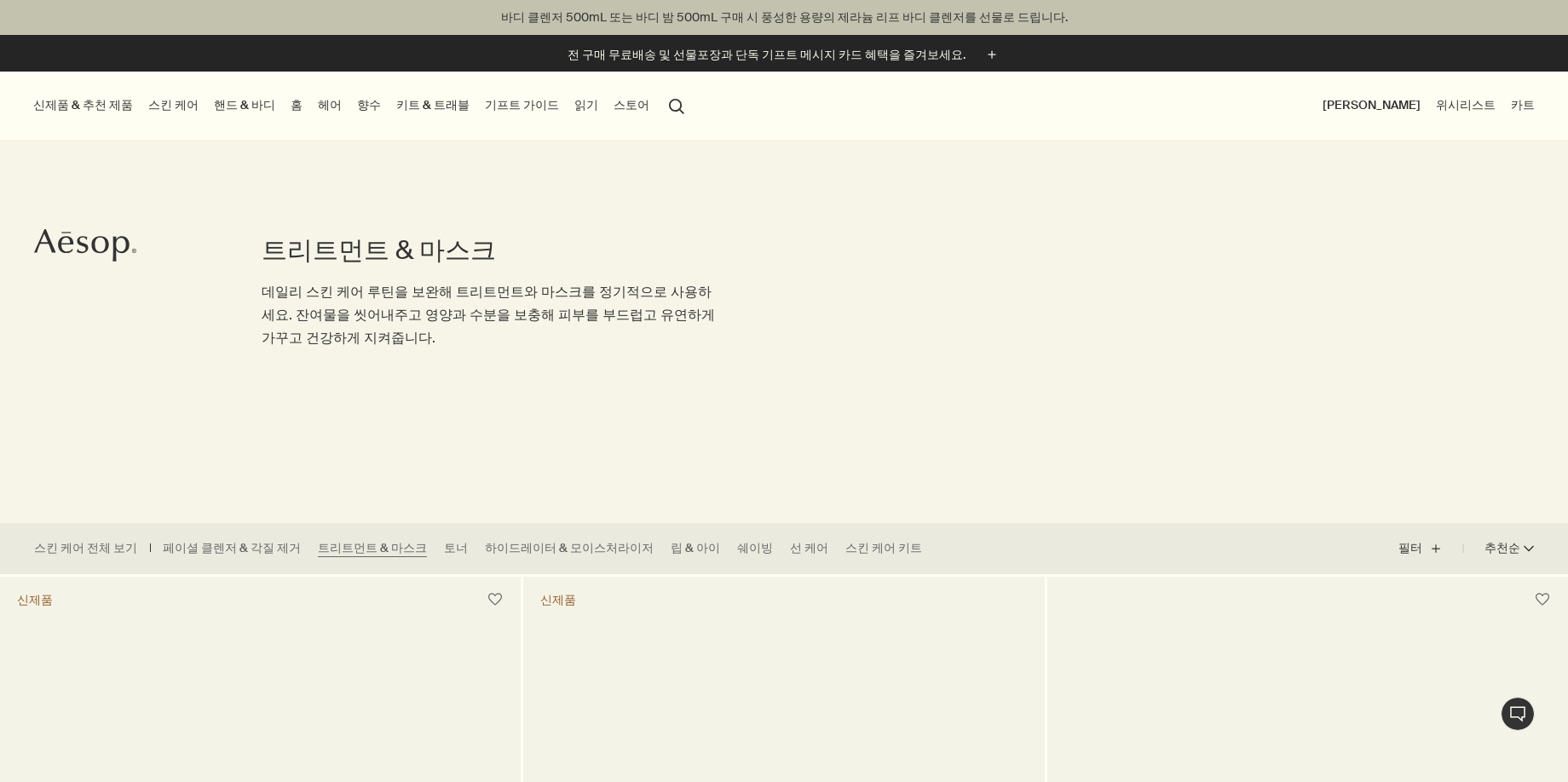 click on "[PERSON_NAME]" at bounding box center [1371, 105] 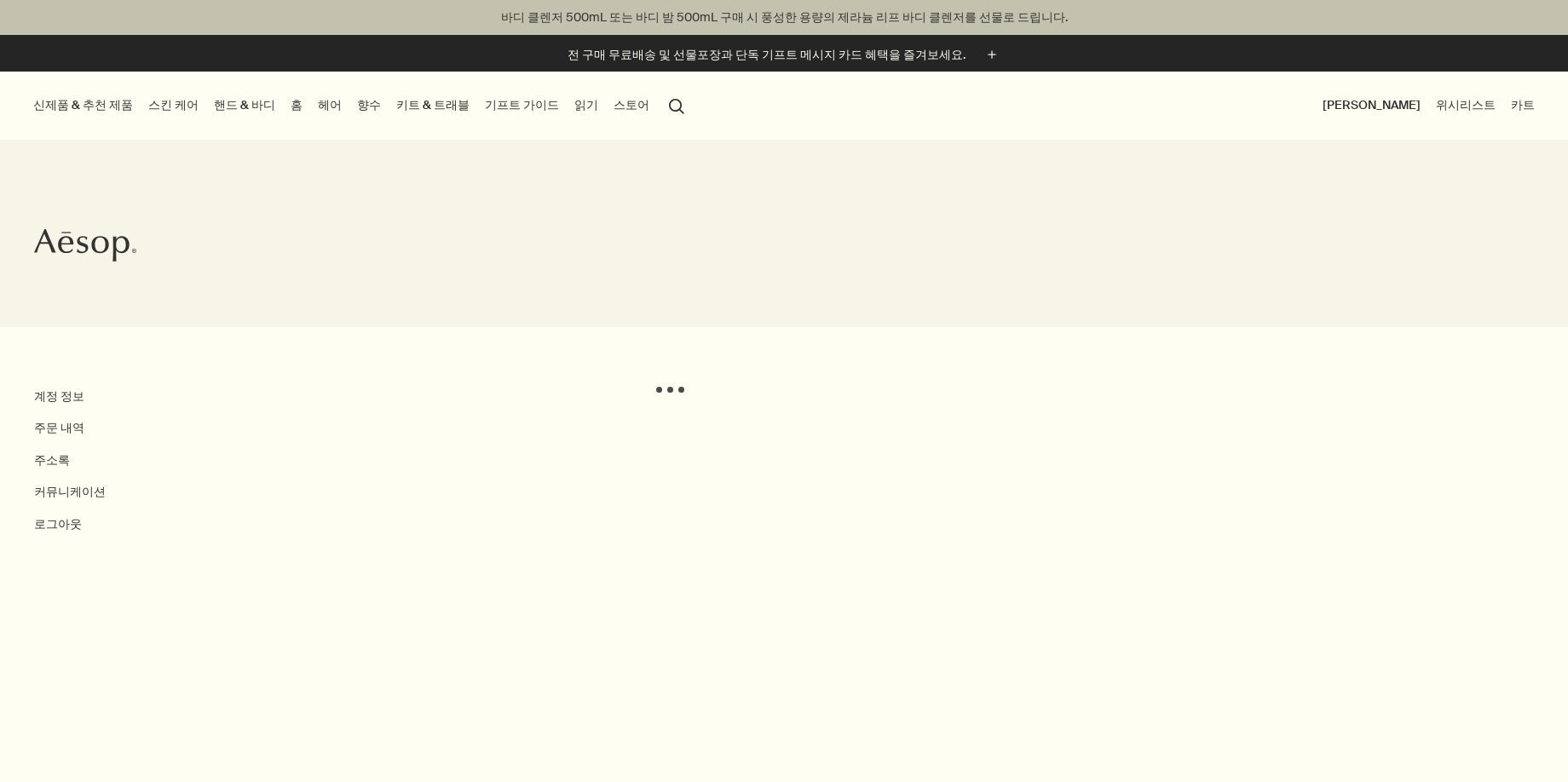 scroll, scrollTop: 0, scrollLeft: 0, axis: both 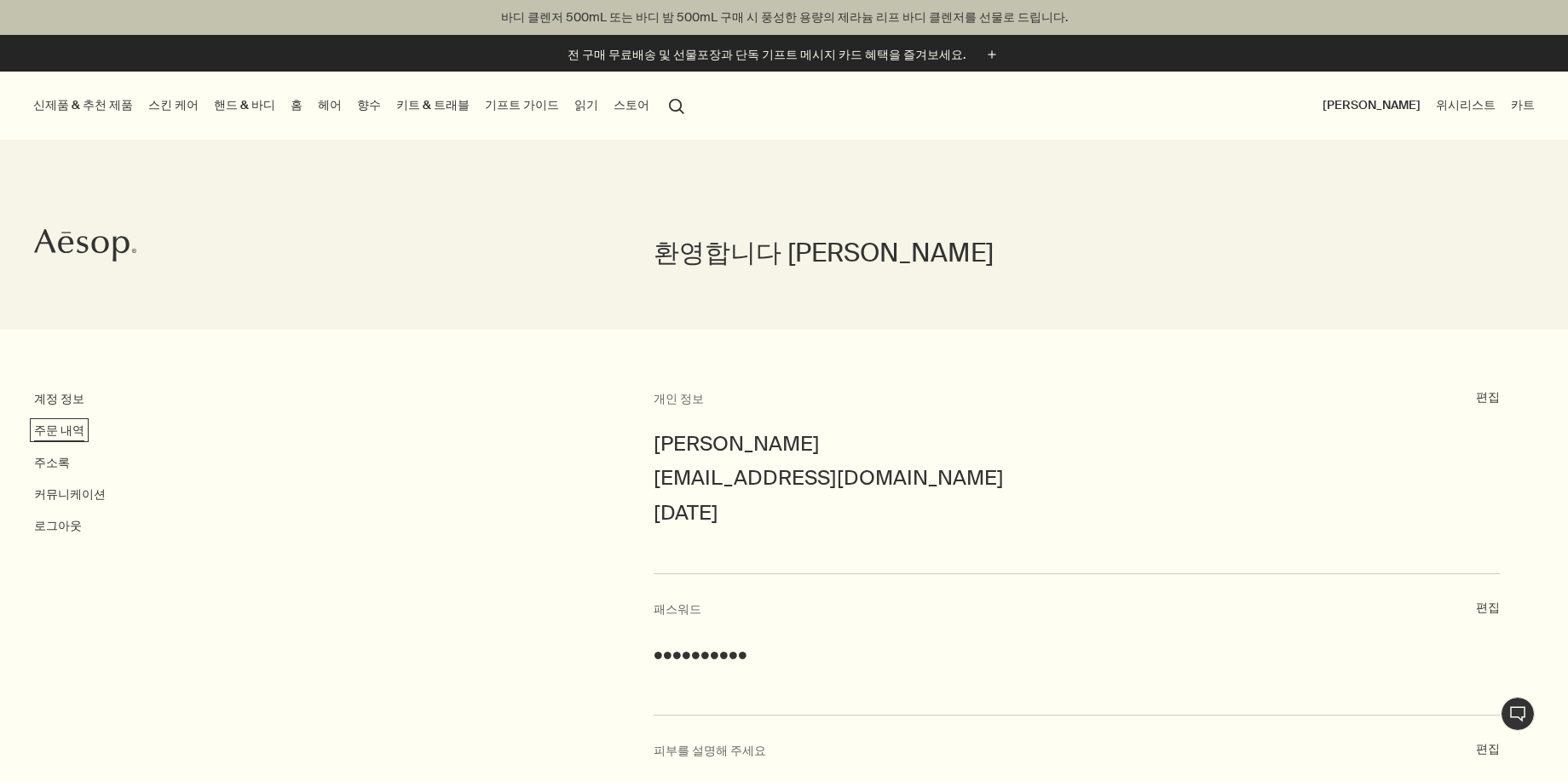 click on "주문 내역" at bounding box center [59, 430] 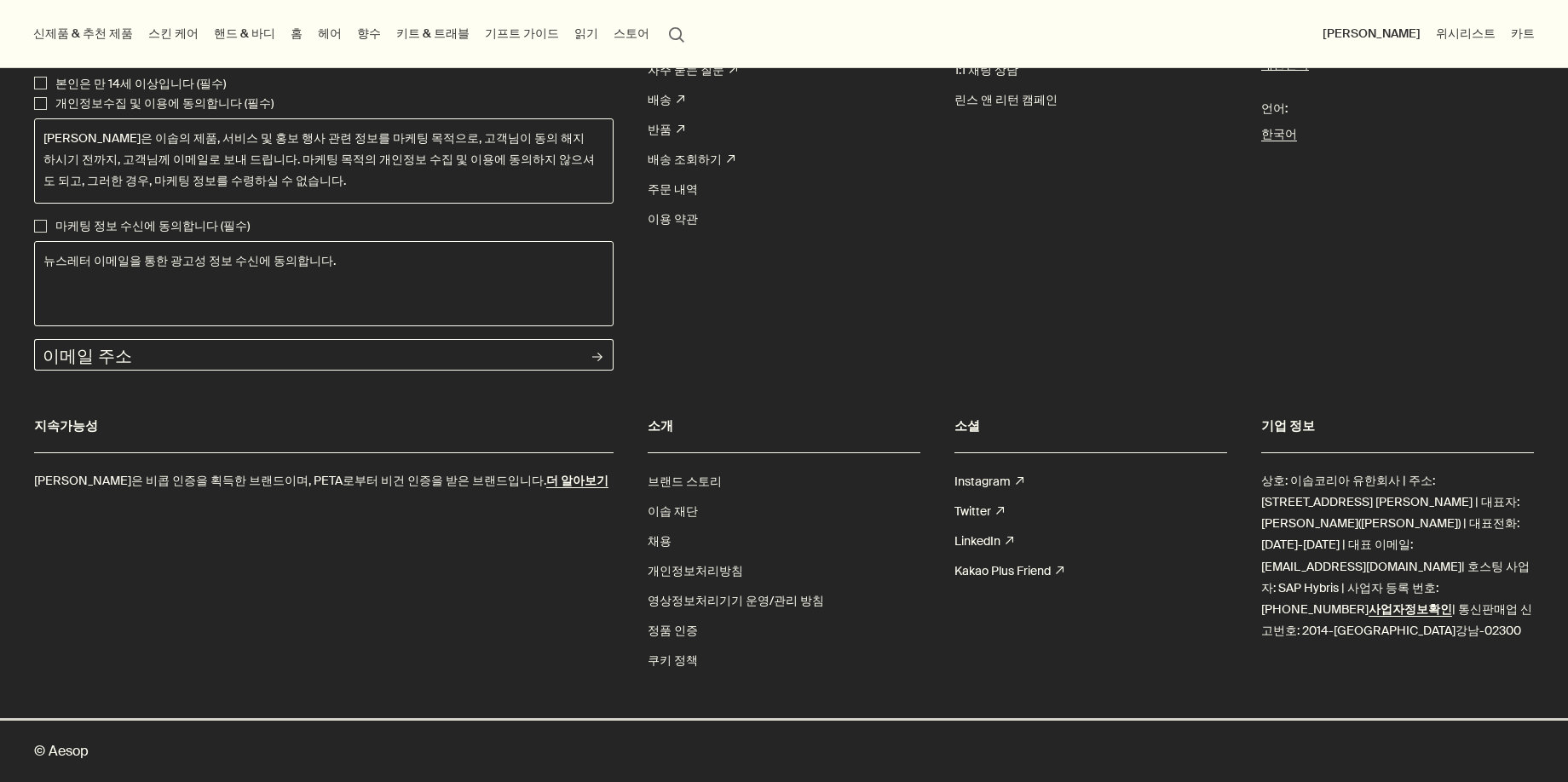 scroll, scrollTop: 13427, scrollLeft: 0, axis: vertical 